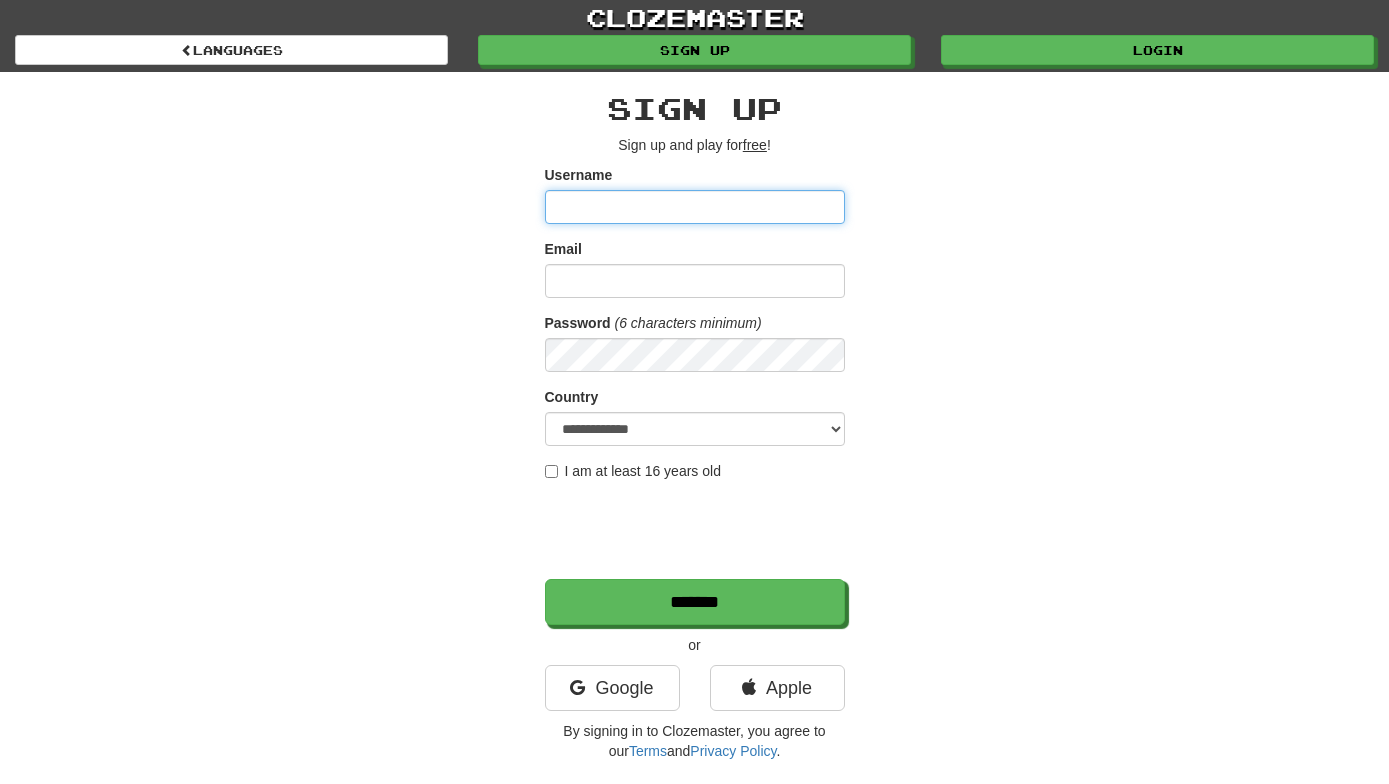 scroll, scrollTop: 0, scrollLeft: 0, axis: both 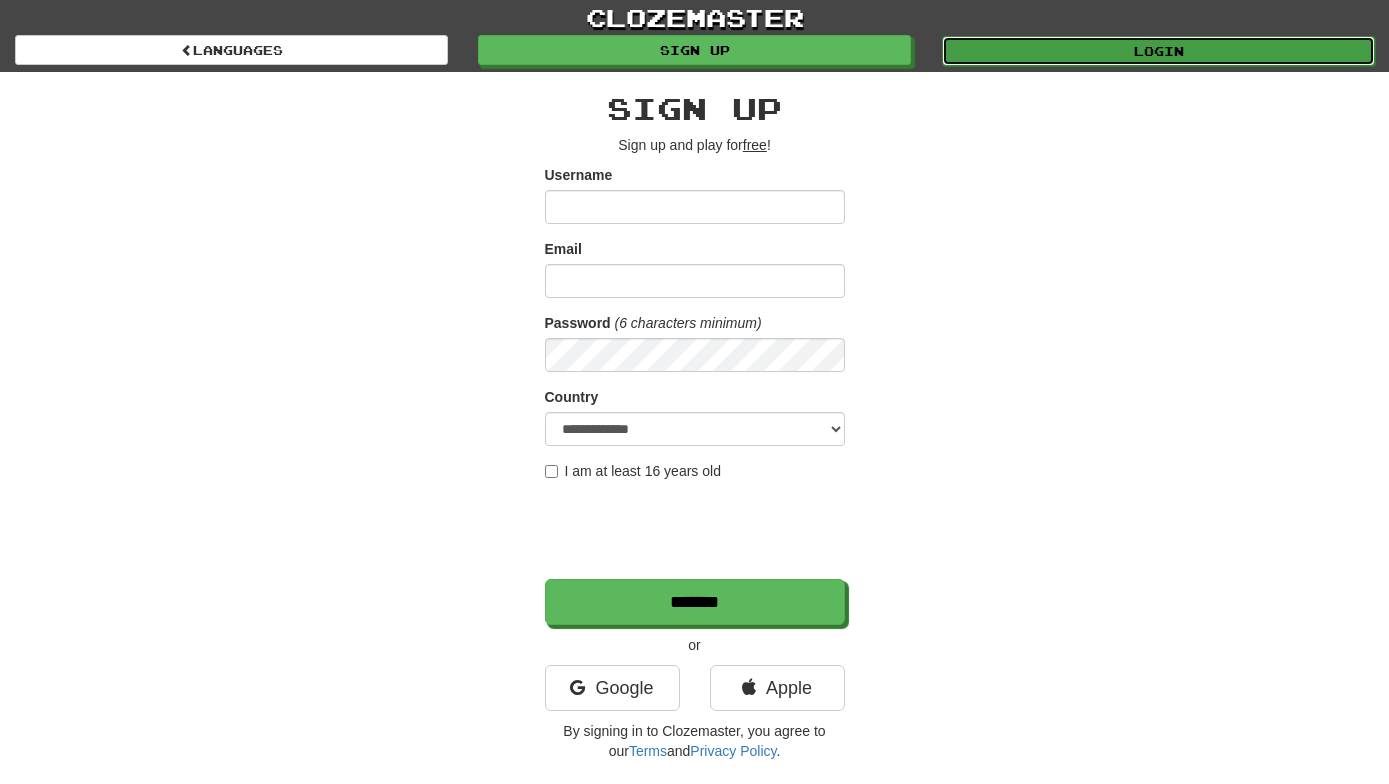 click on "Login" at bounding box center (1158, 51) 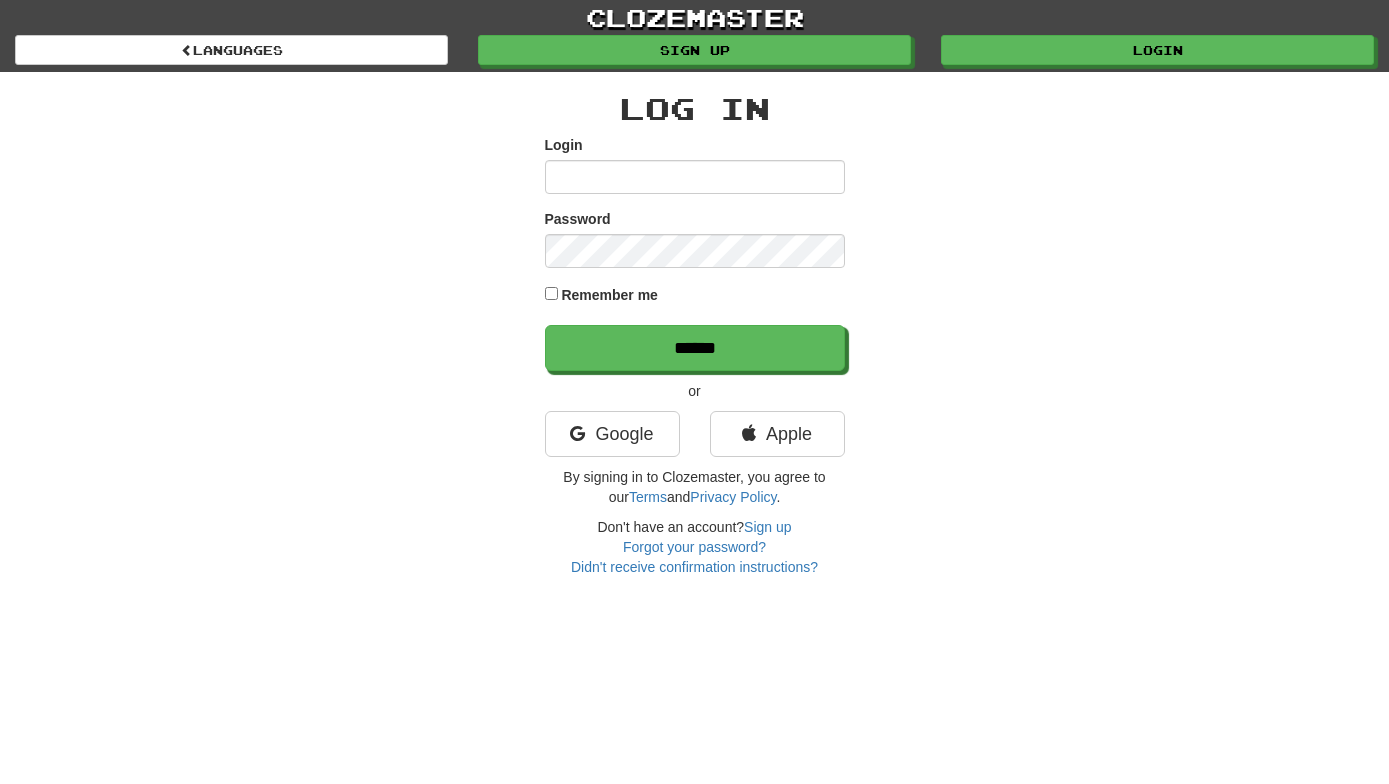 scroll, scrollTop: 0, scrollLeft: 0, axis: both 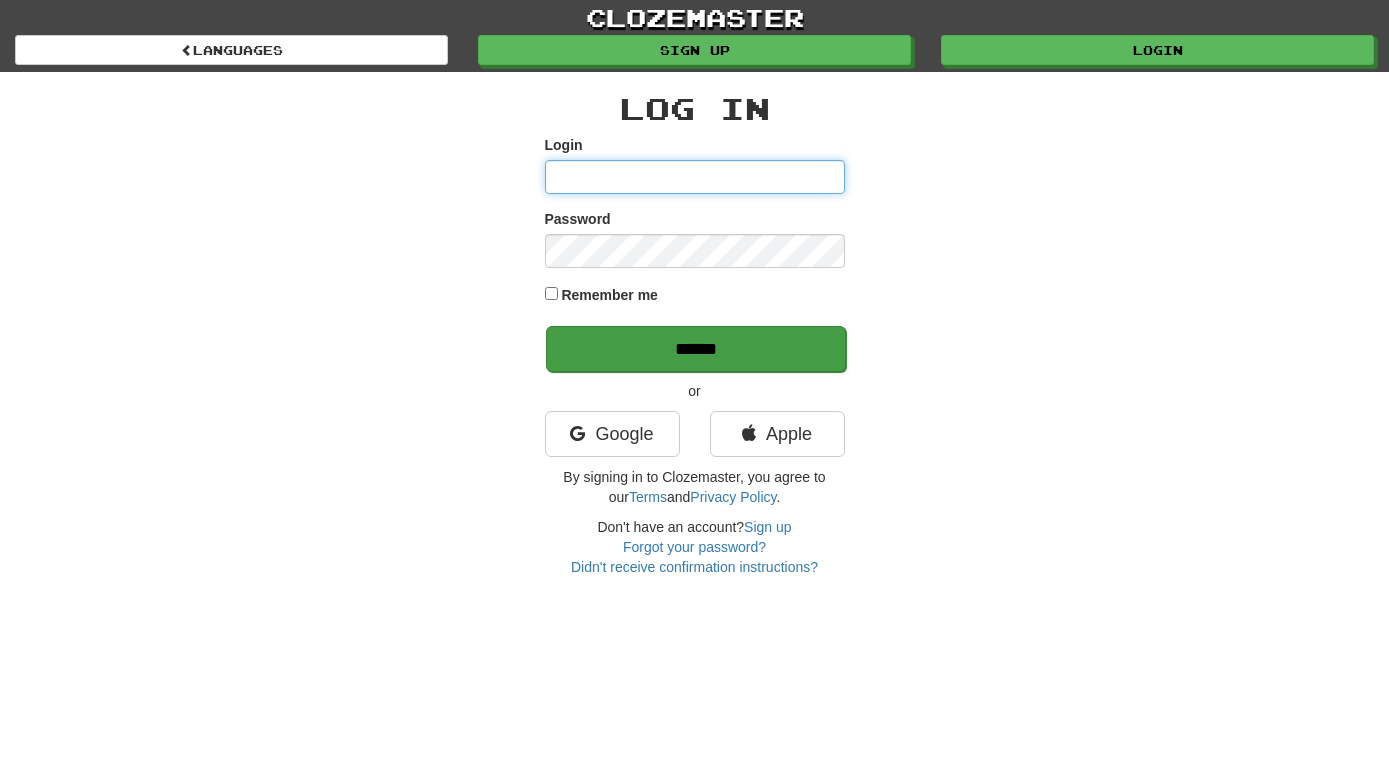 type on "**********" 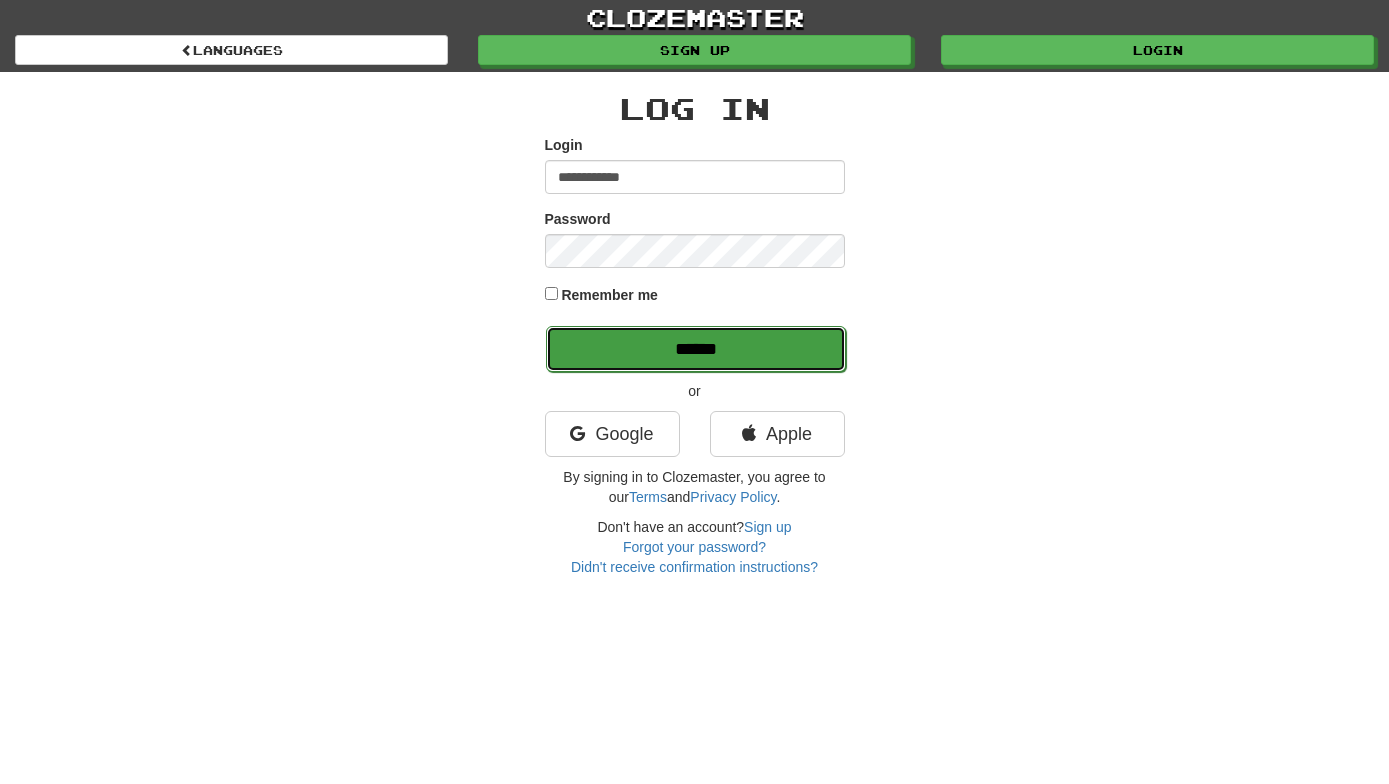 click on "******" at bounding box center (696, 349) 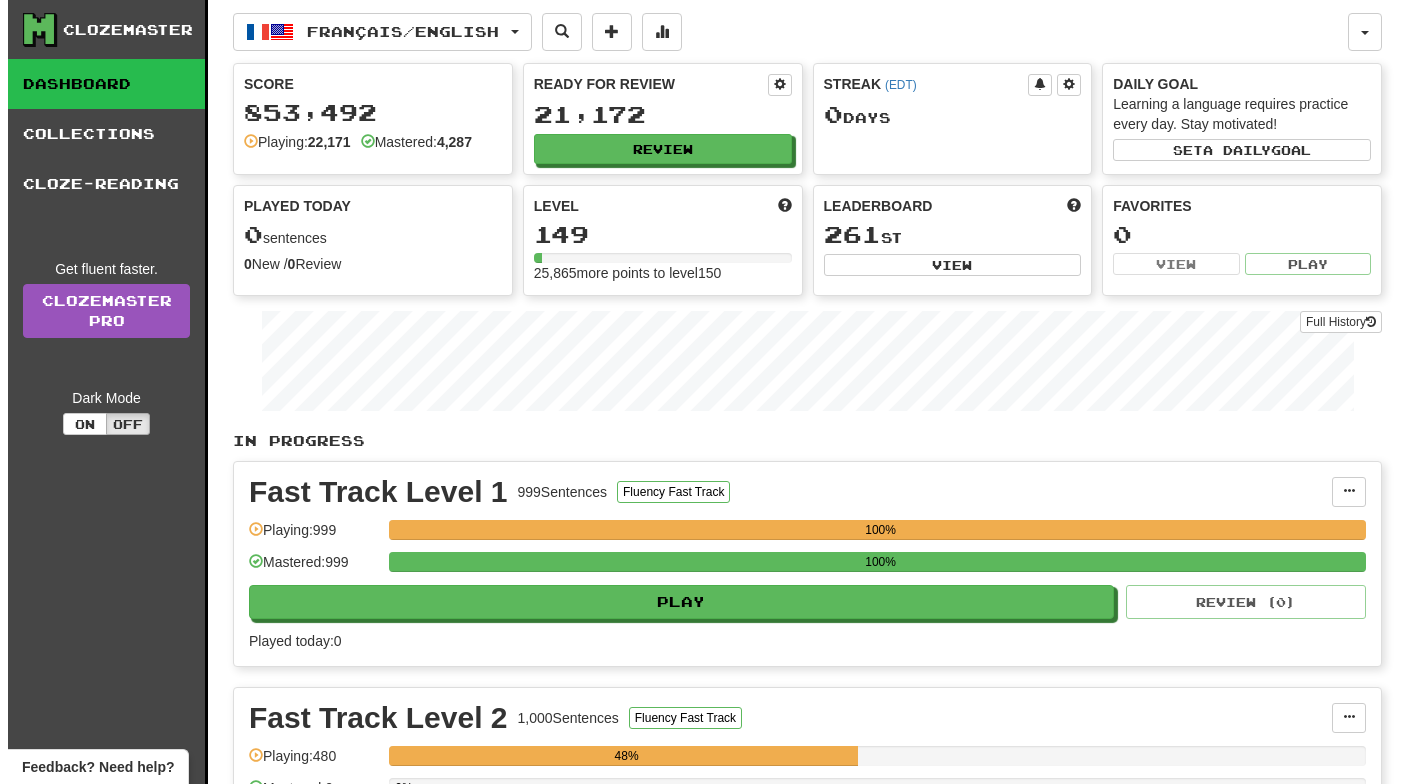 scroll, scrollTop: 0, scrollLeft: 0, axis: both 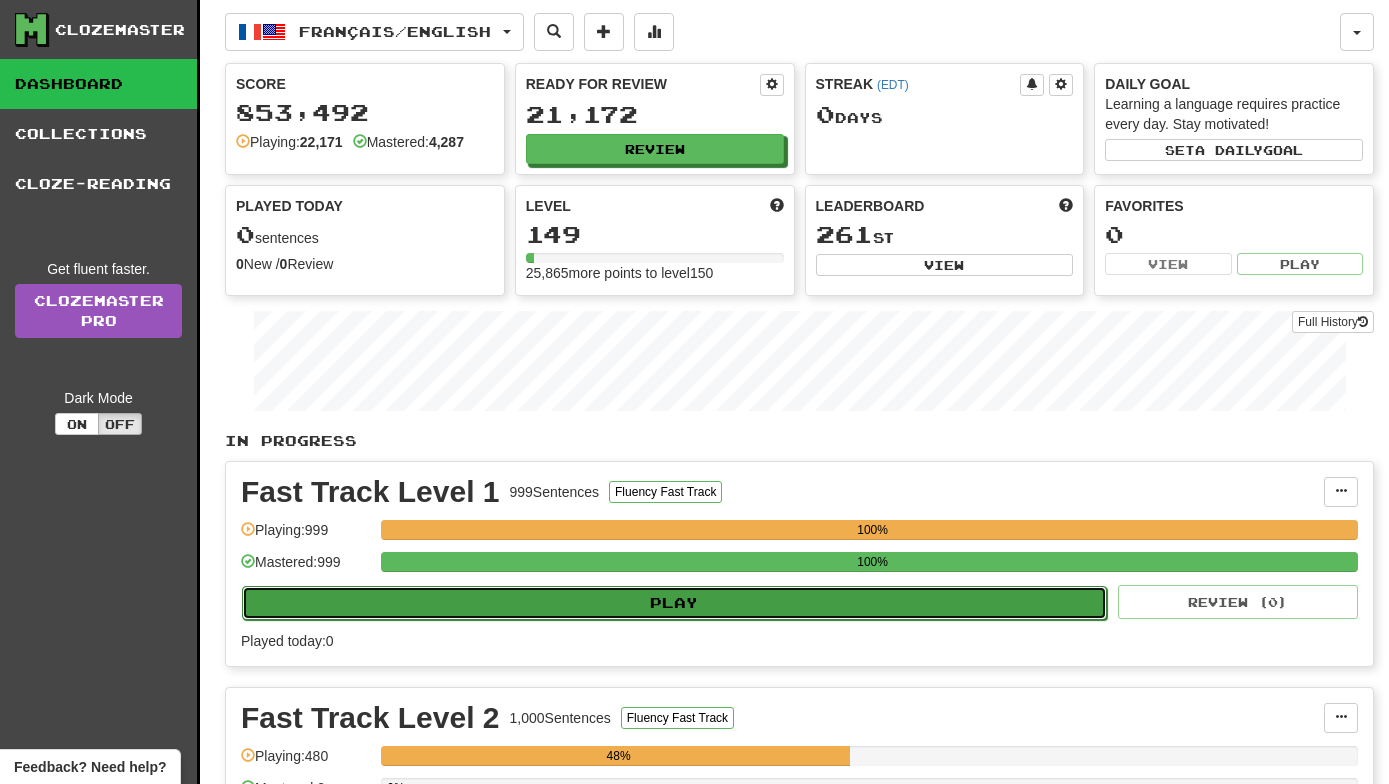 click on "Play" at bounding box center (674, 603) 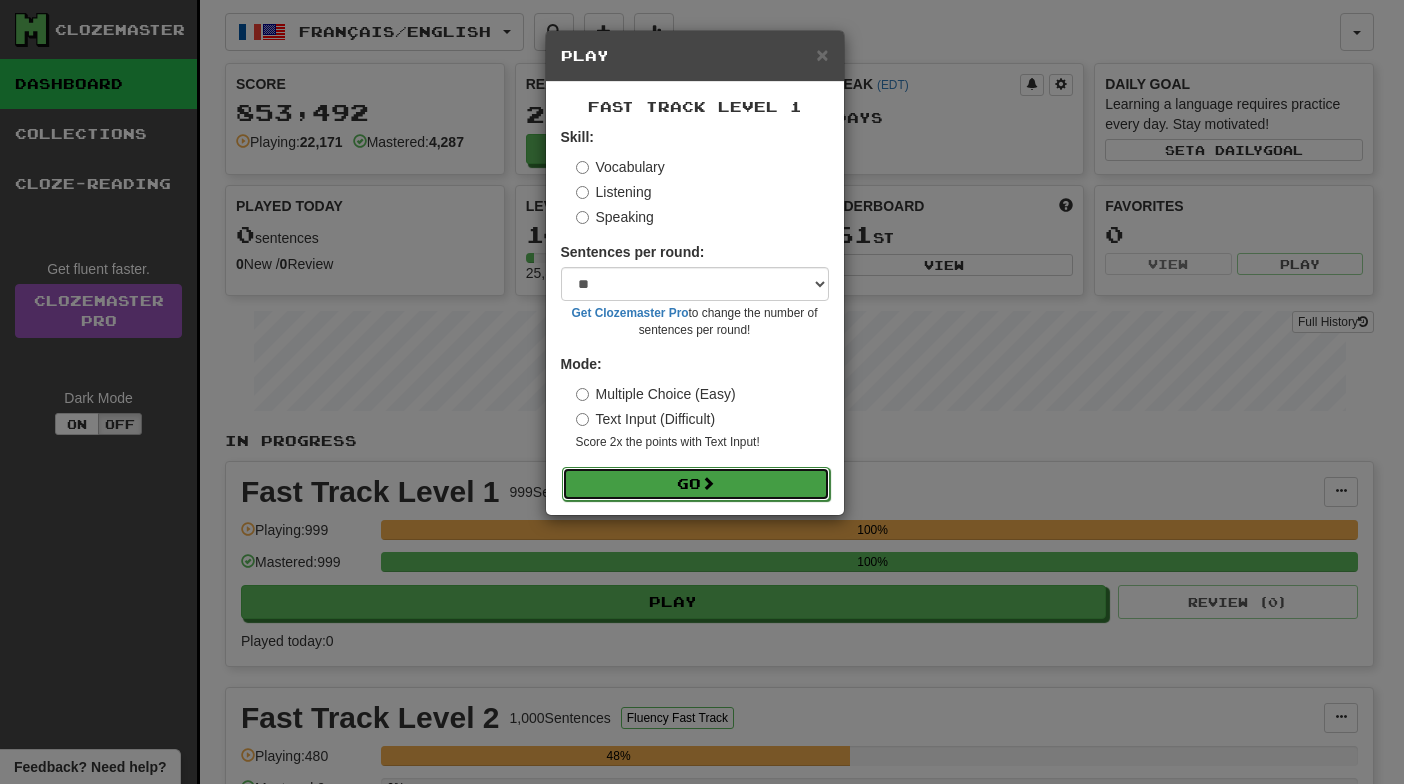 click on "Go" at bounding box center [696, 484] 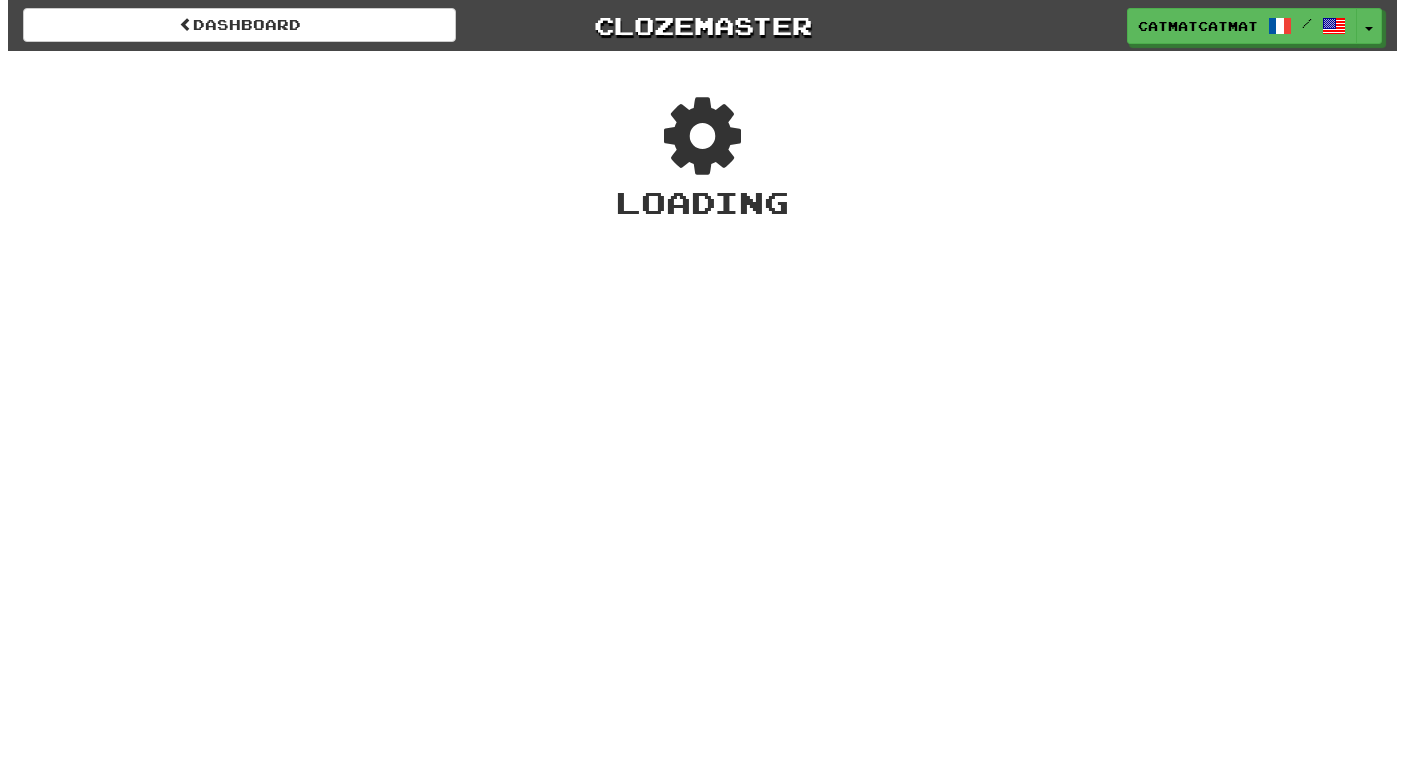 scroll, scrollTop: 0, scrollLeft: 0, axis: both 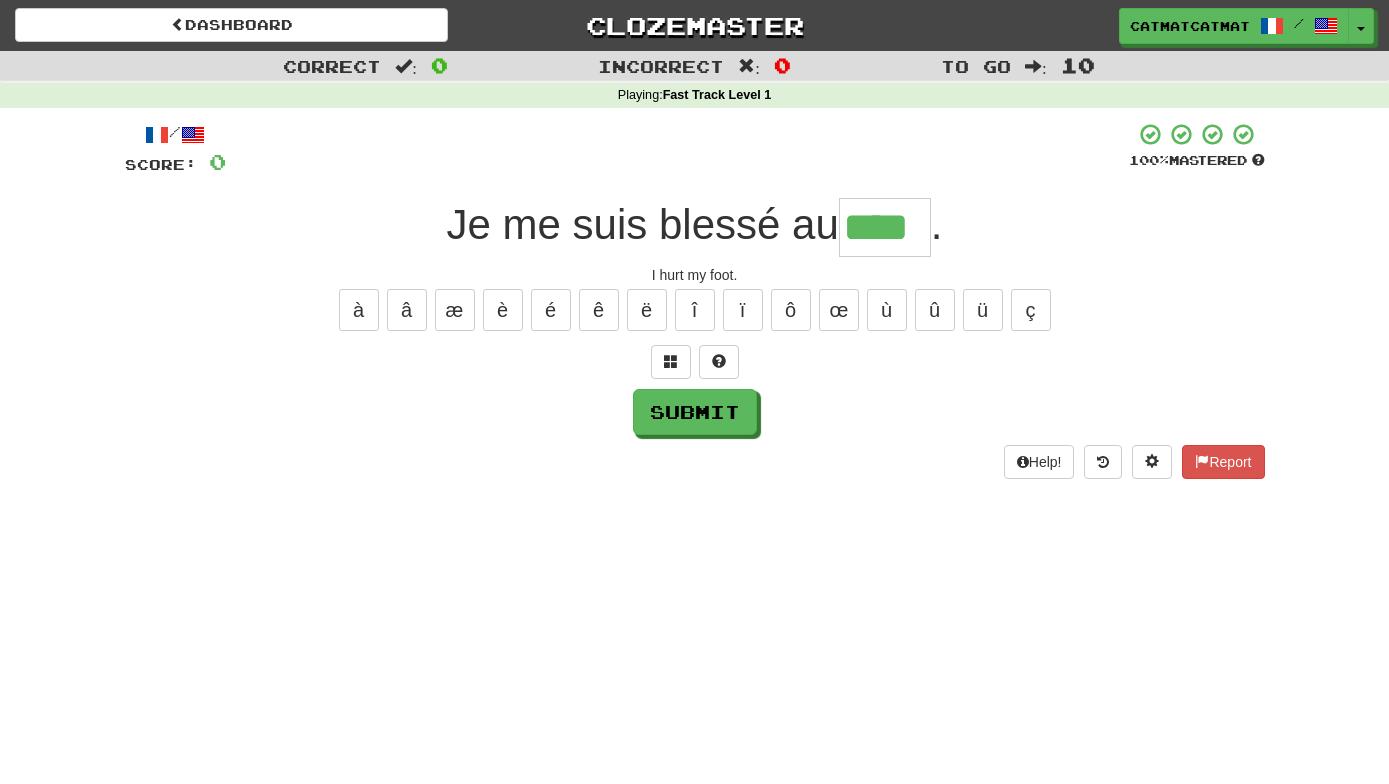 type on "****" 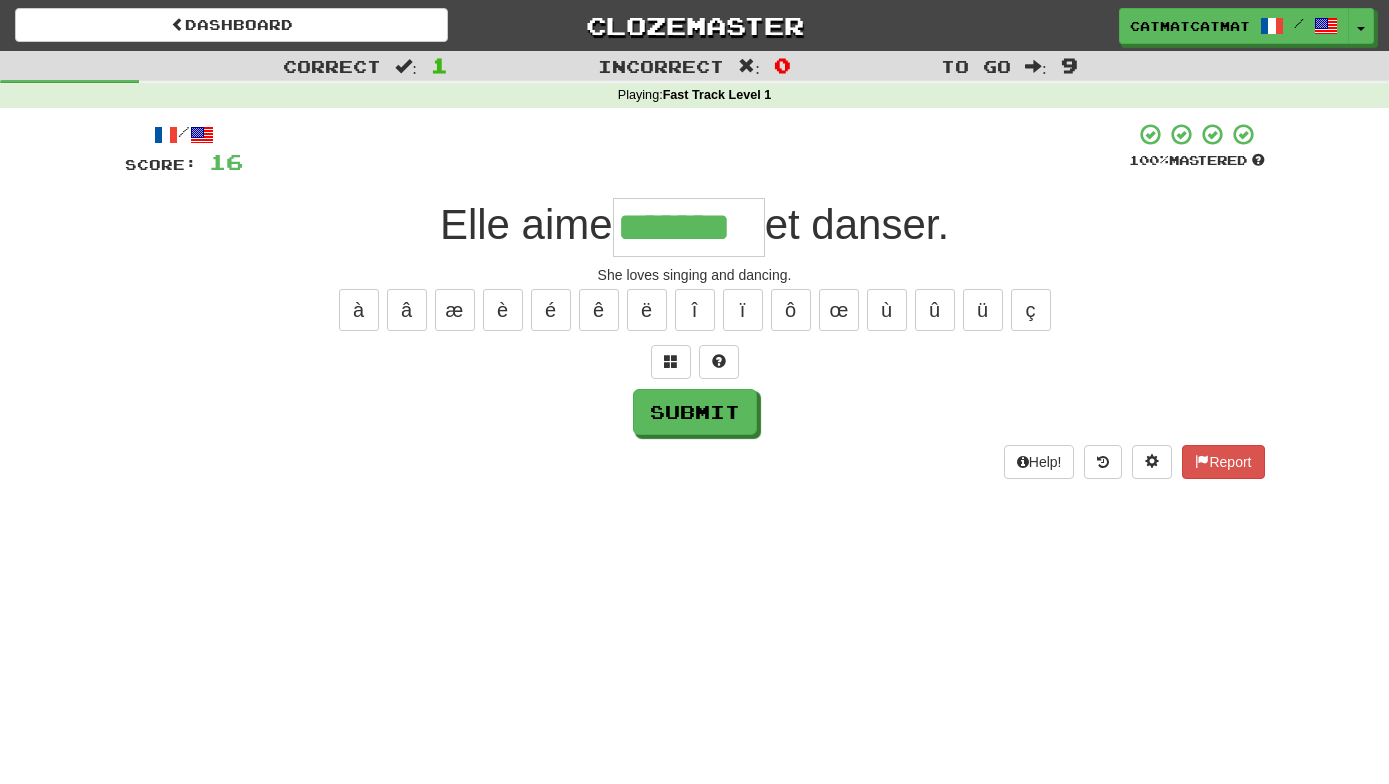 type on "*******" 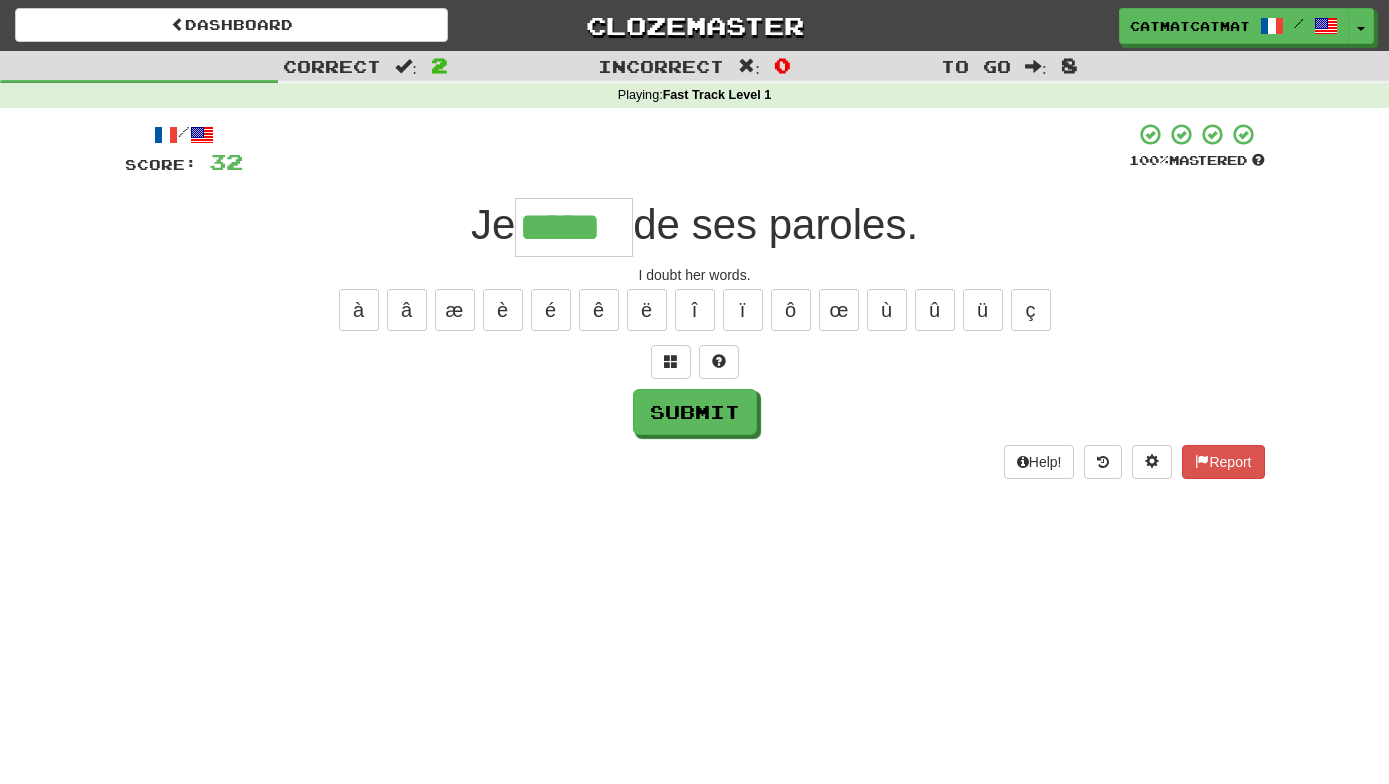 type on "*****" 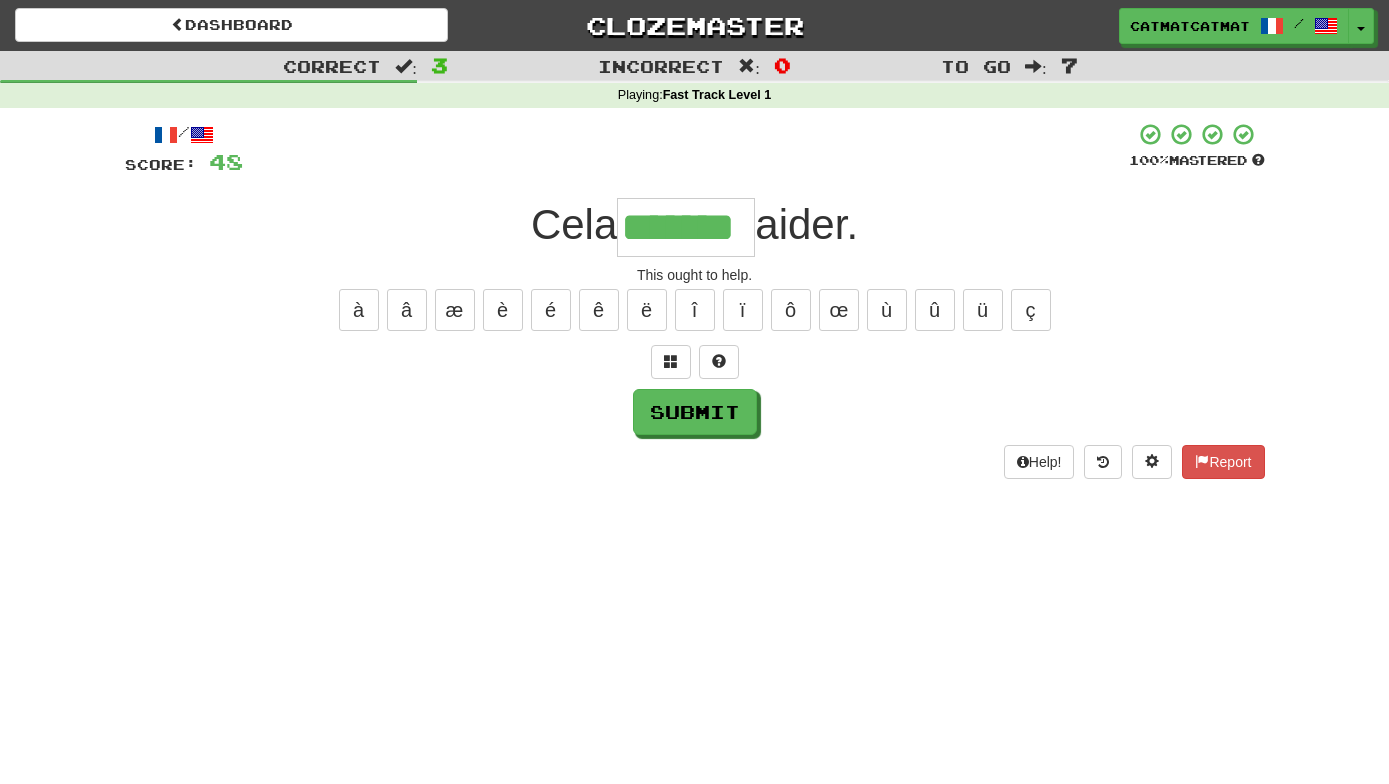 type on "*******" 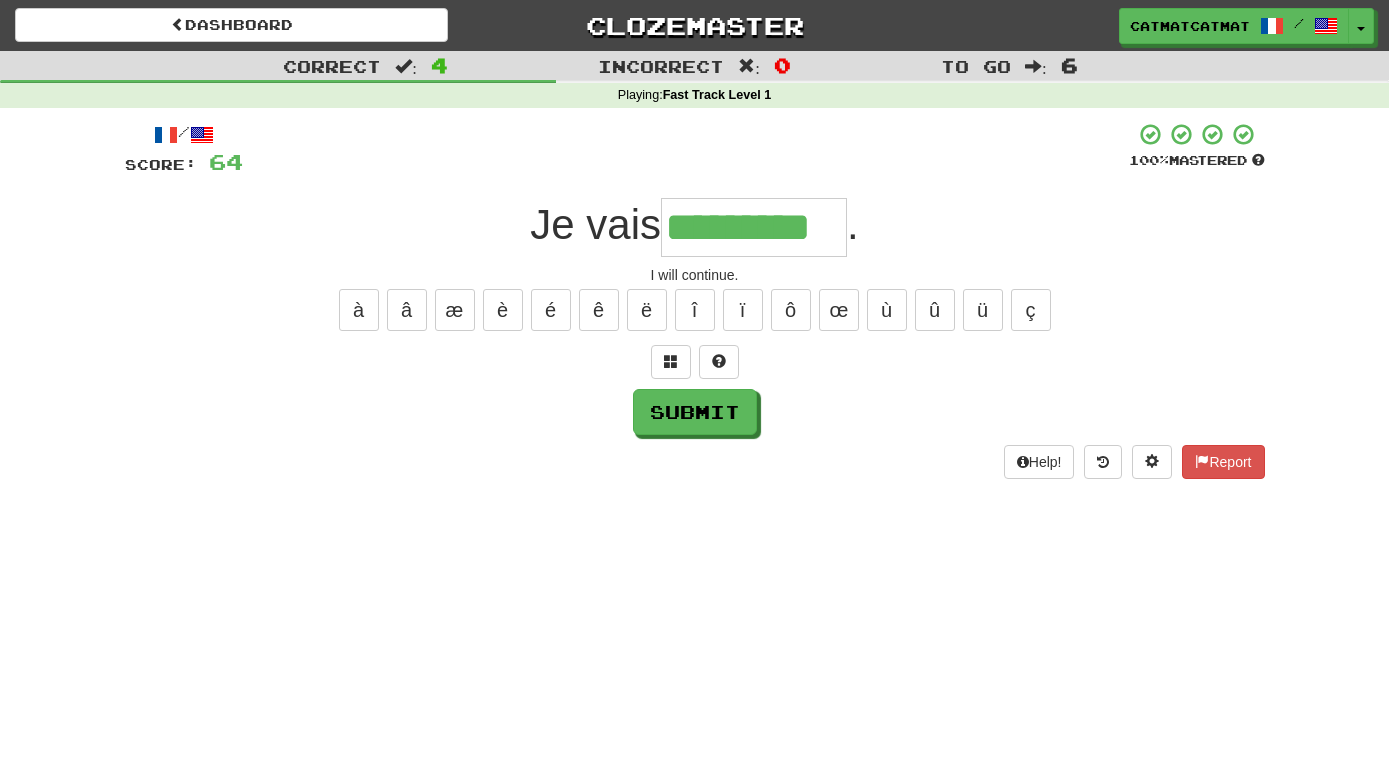 type on "*********" 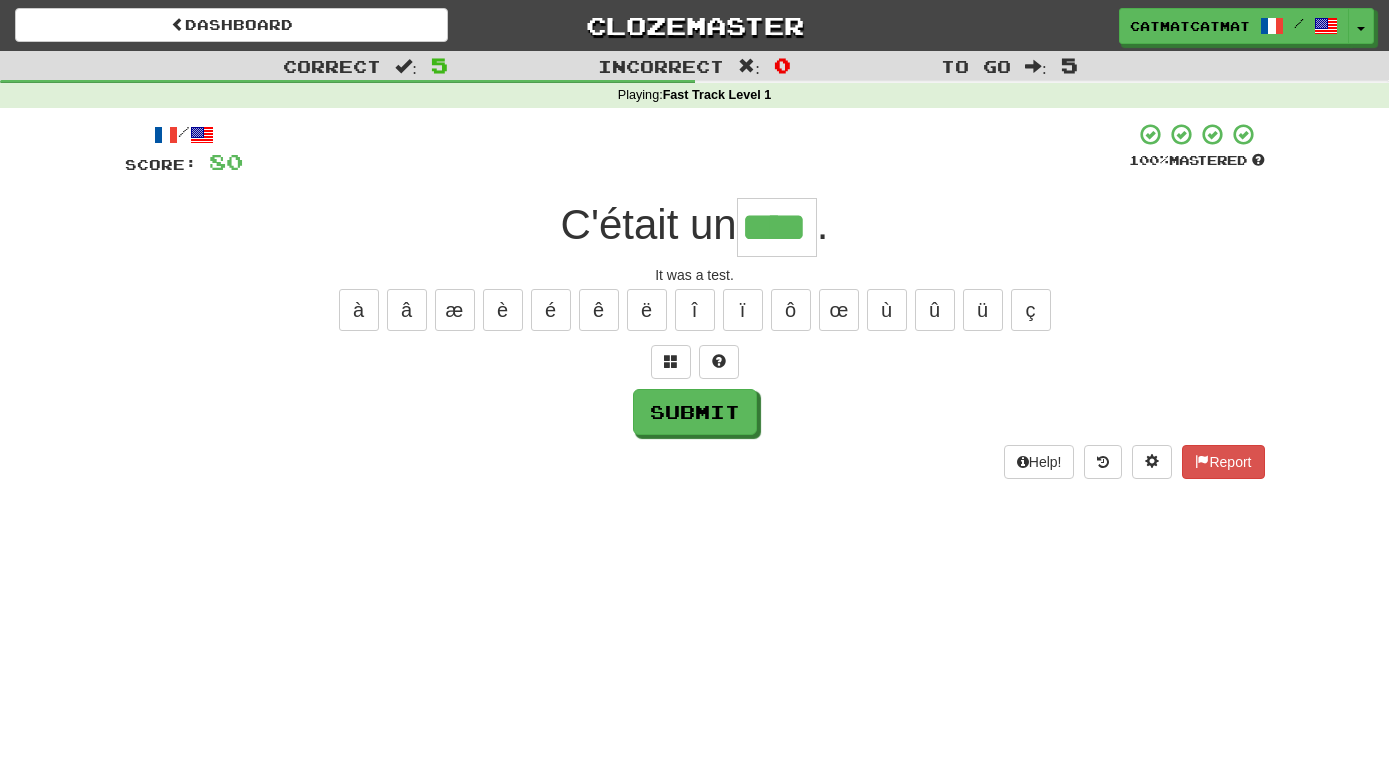 type on "****" 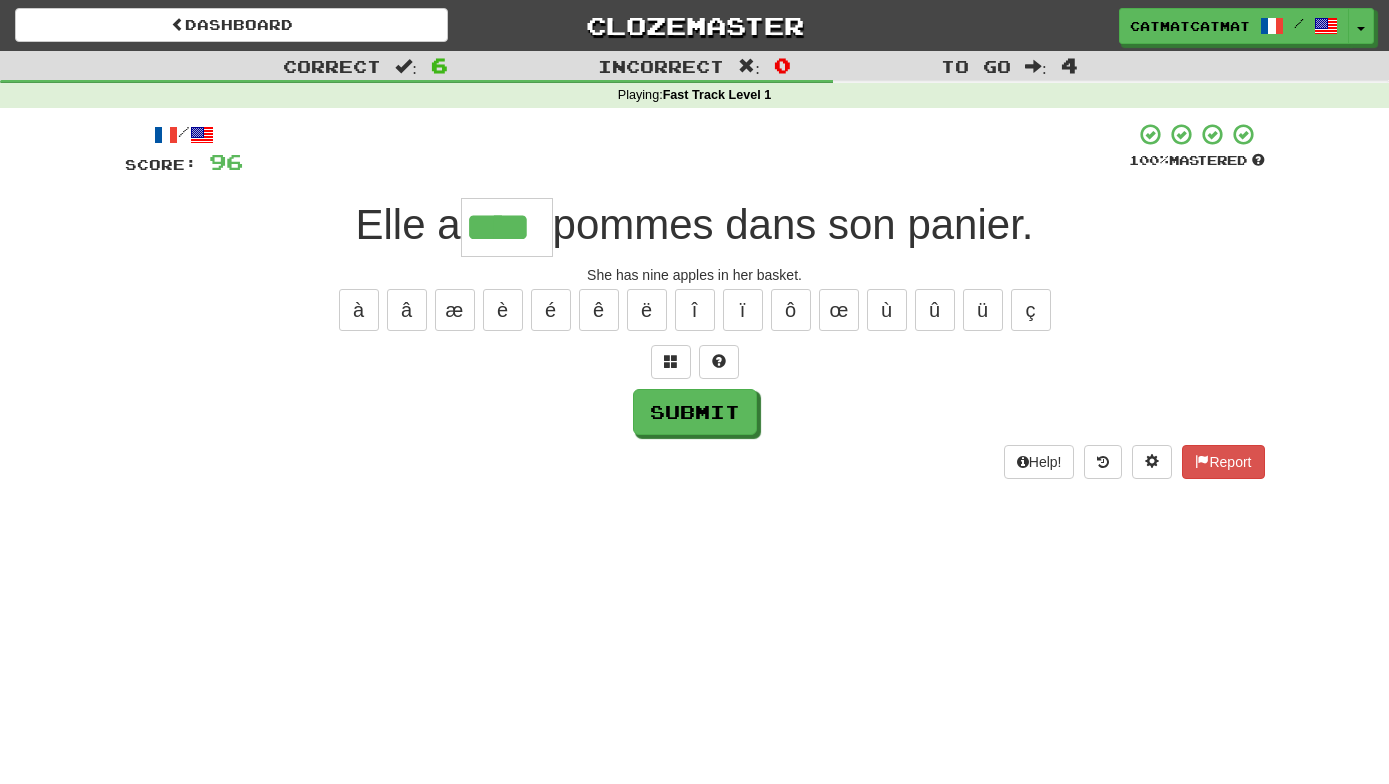 type on "****" 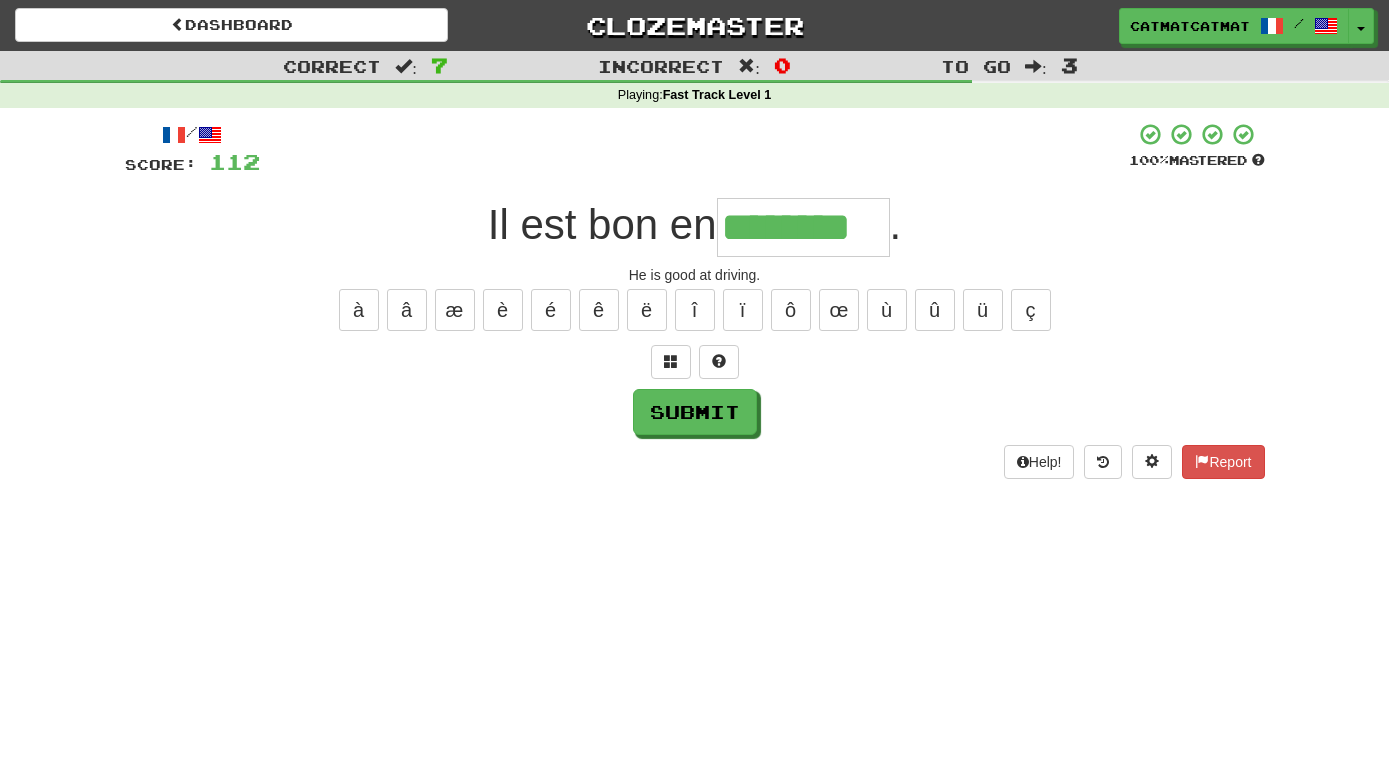 type on "********" 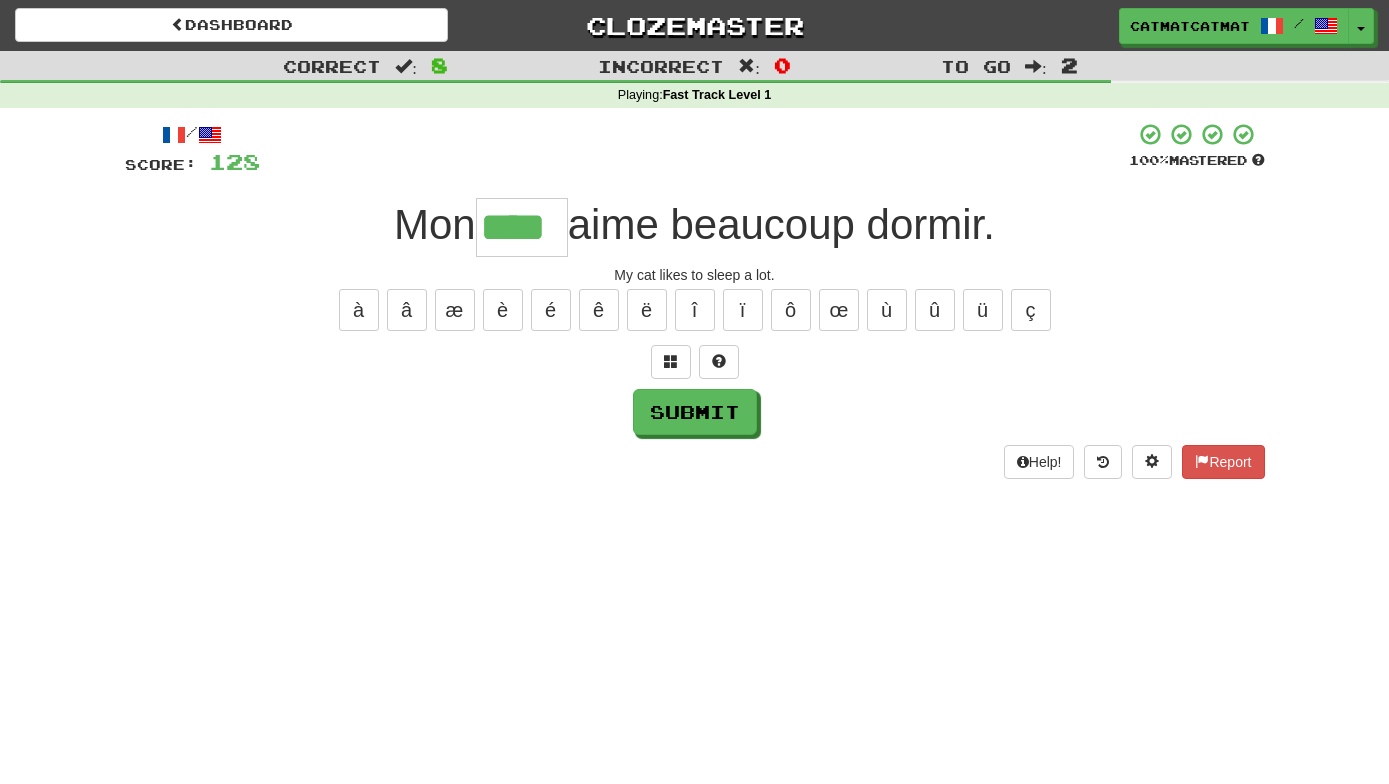 type on "****" 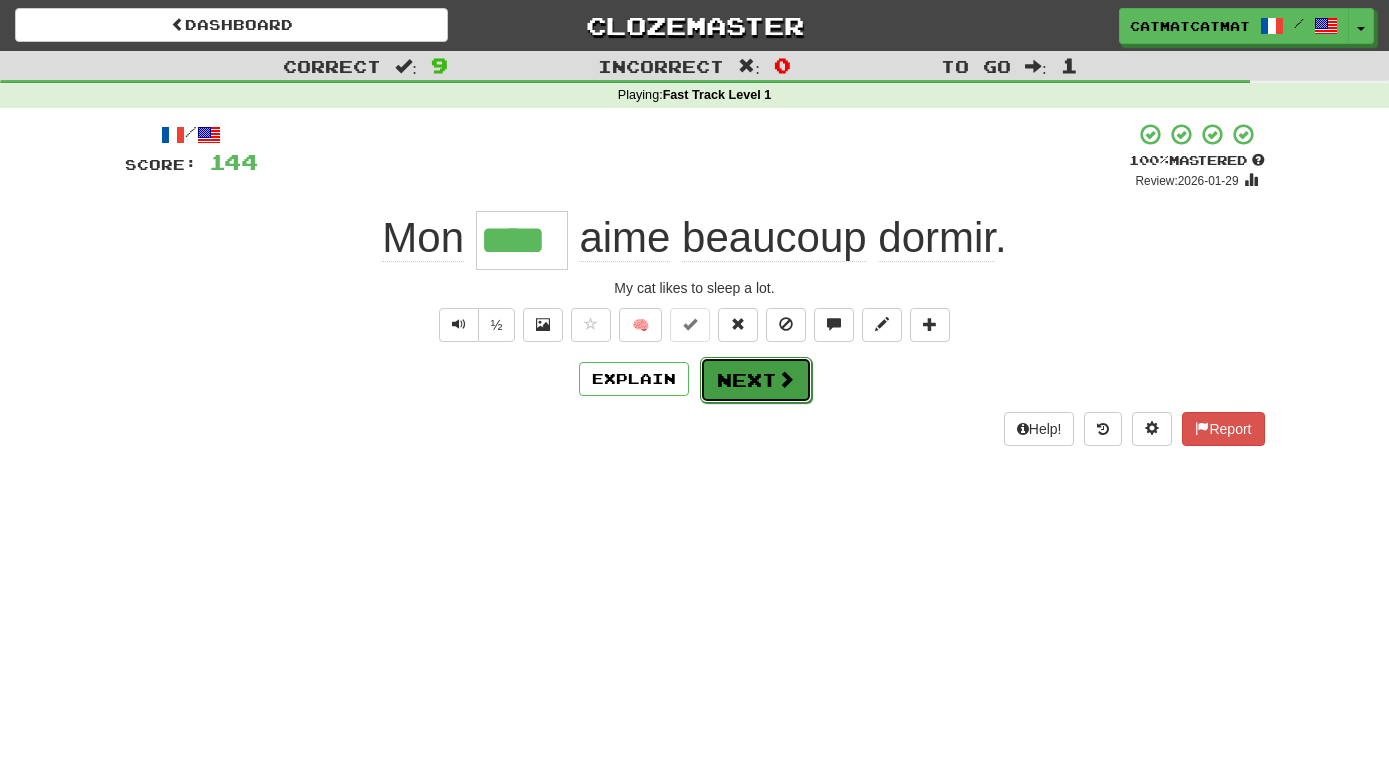 click on "Next" at bounding box center [756, 380] 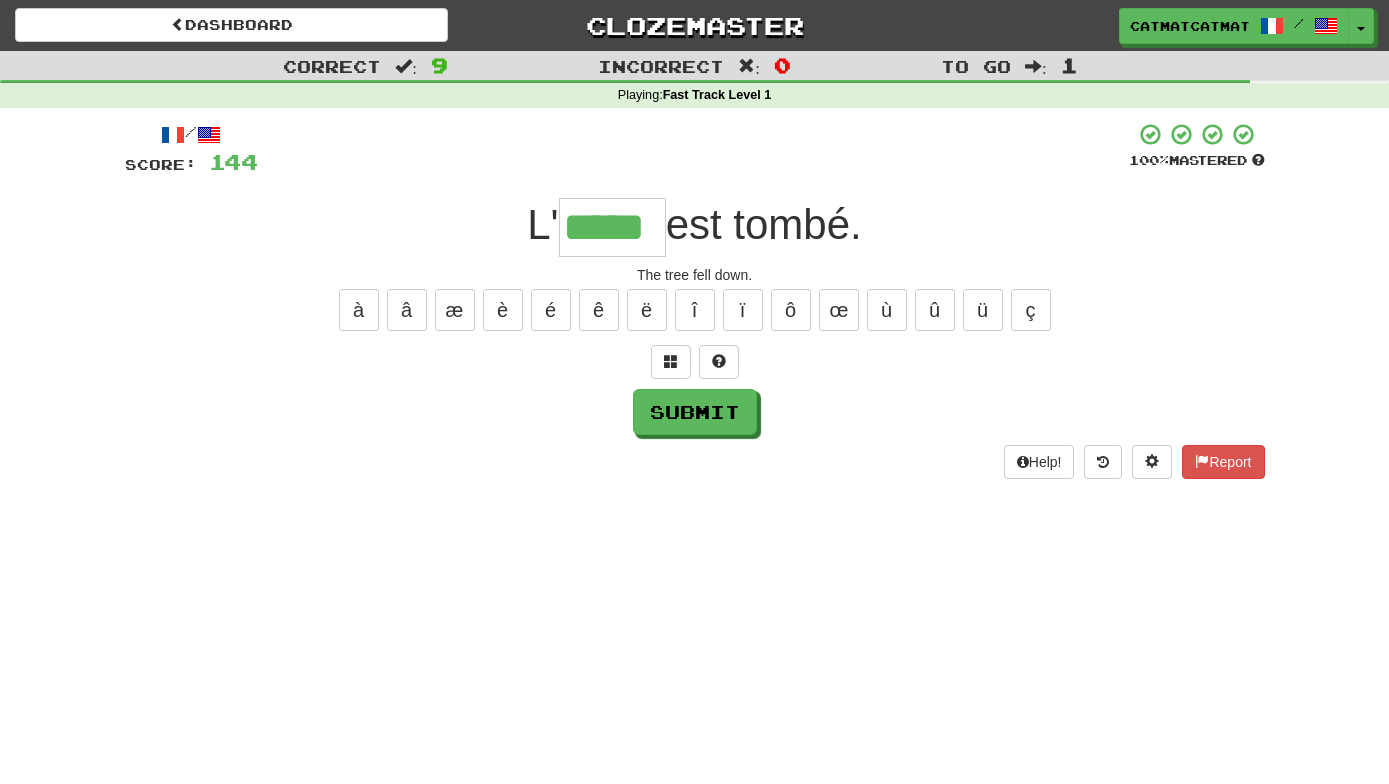 type on "*****" 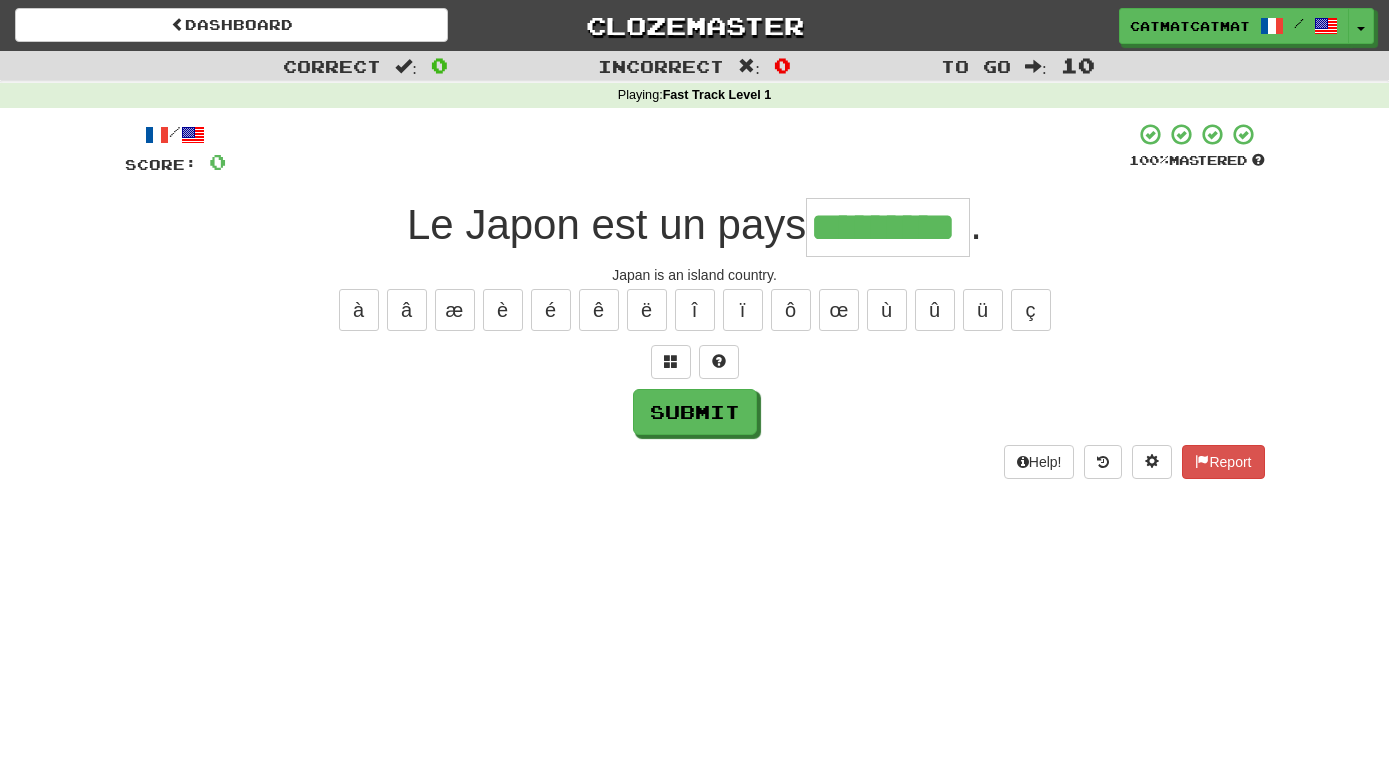 type on "*********" 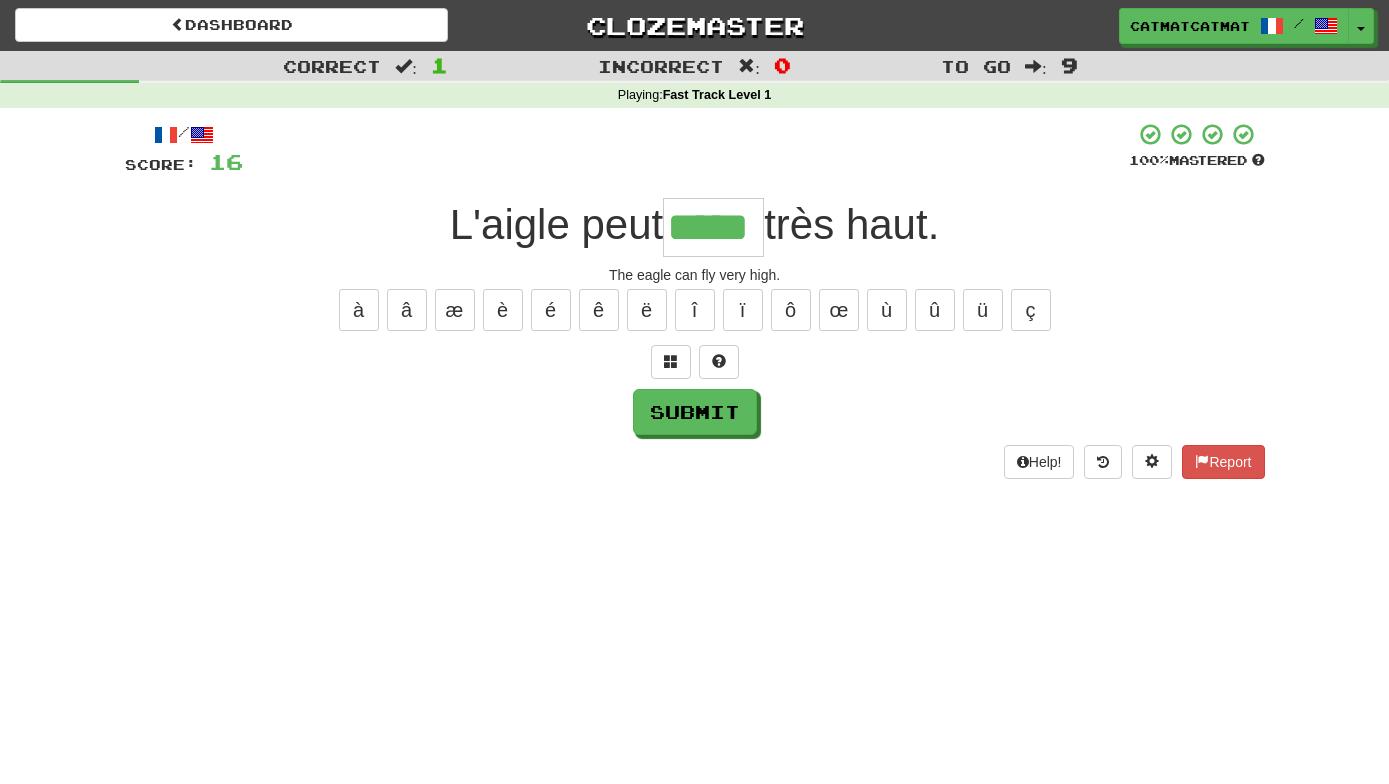 type on "*****" 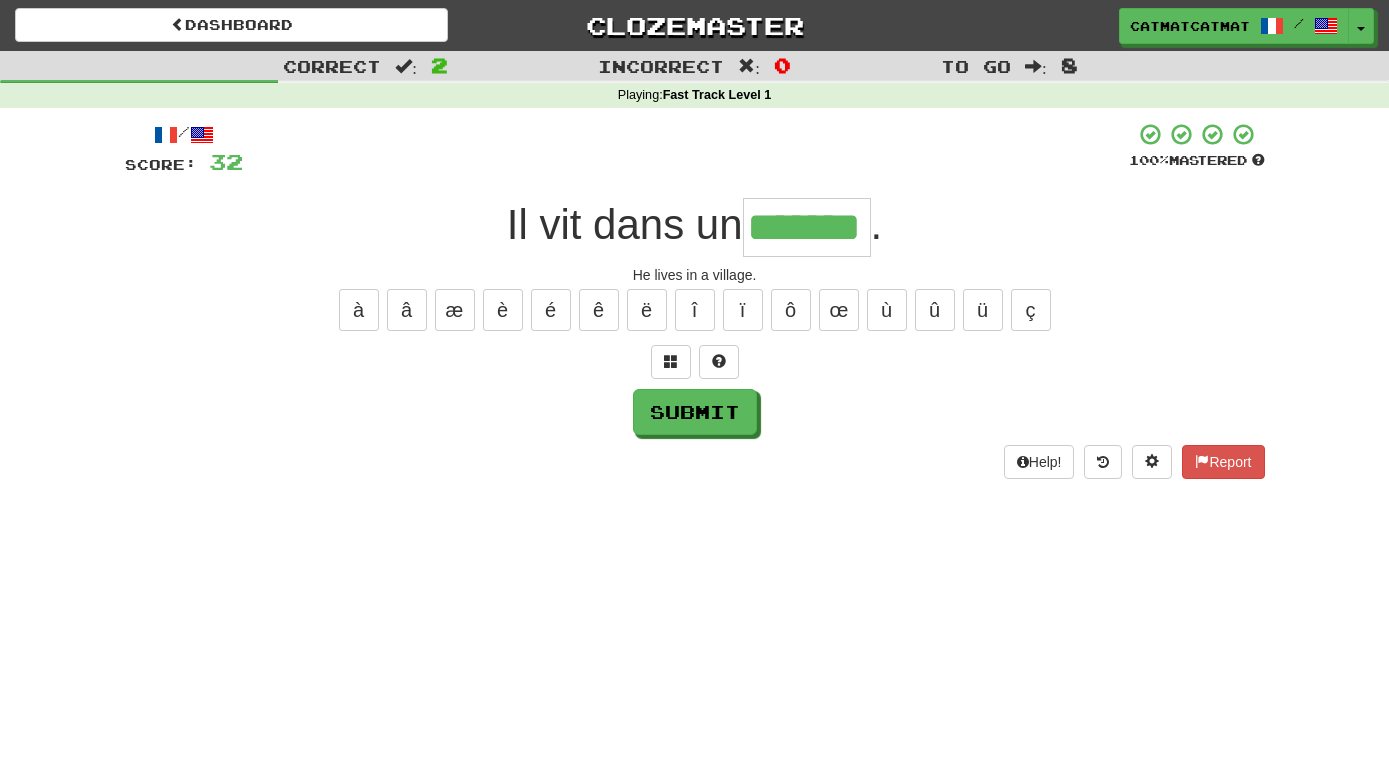 type on "*******" 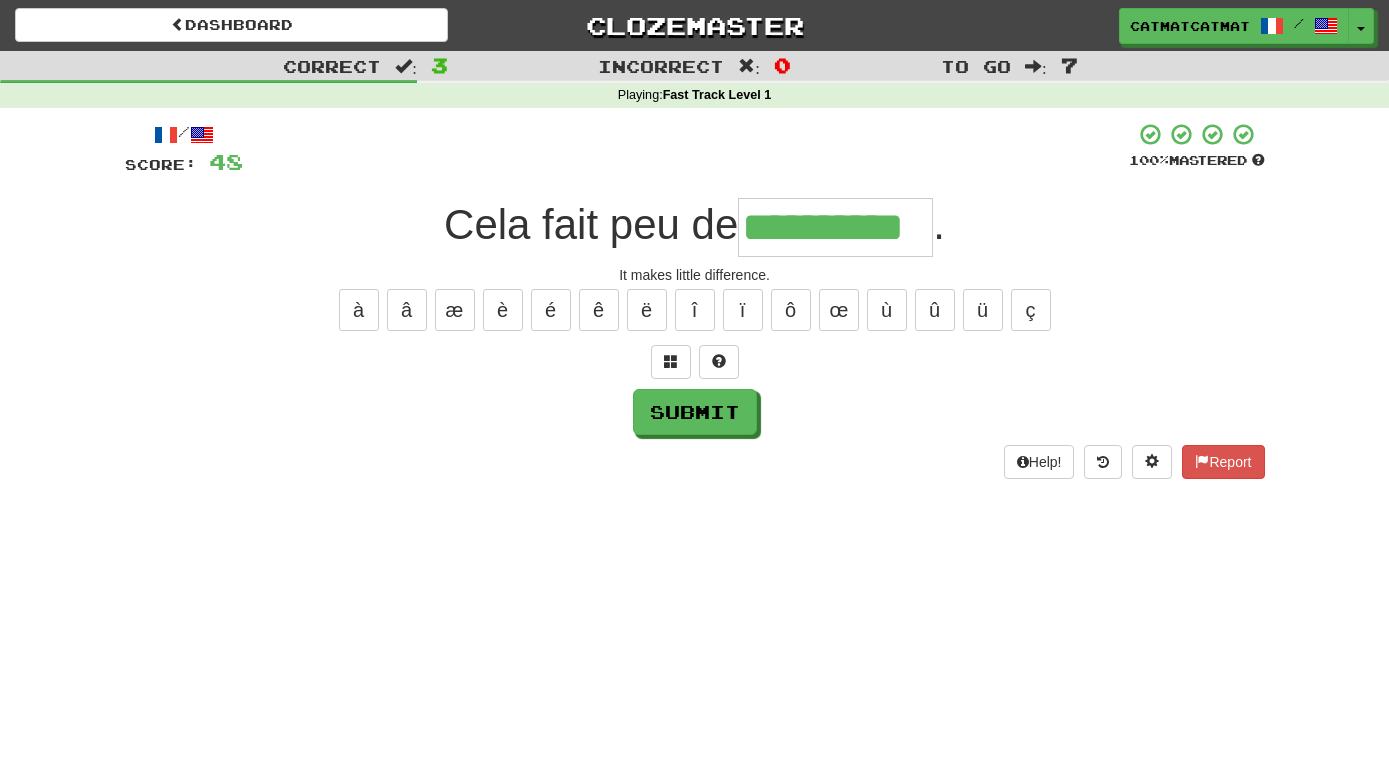 type on "**********" 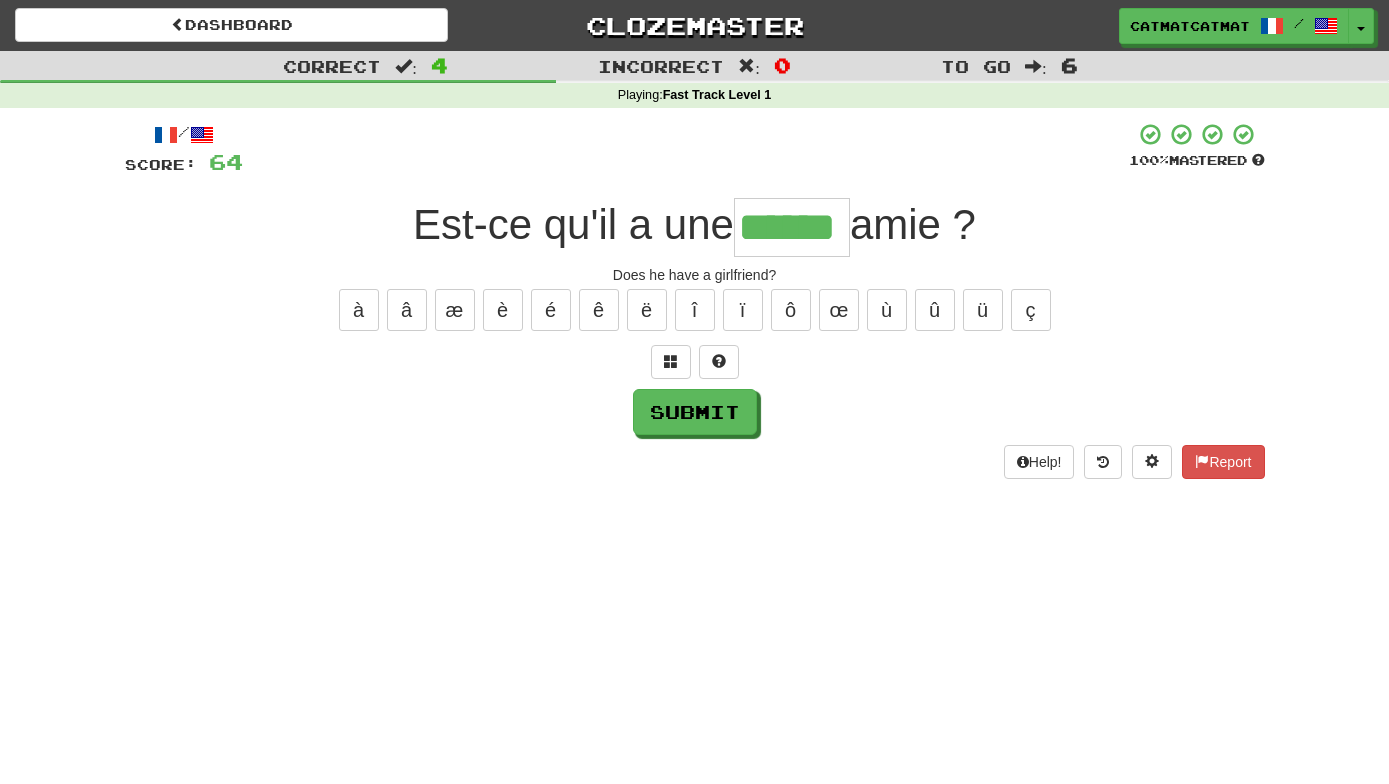 type on "******" 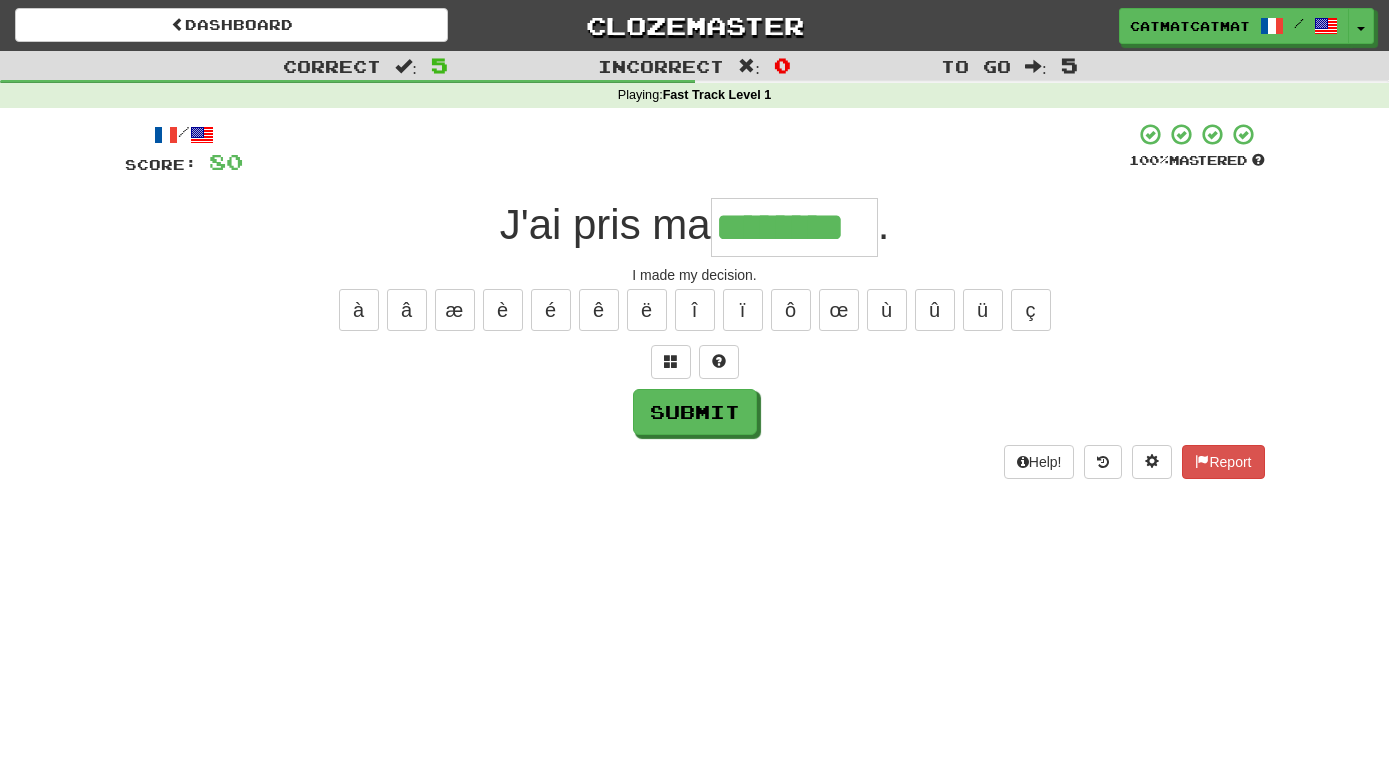 type on "********" 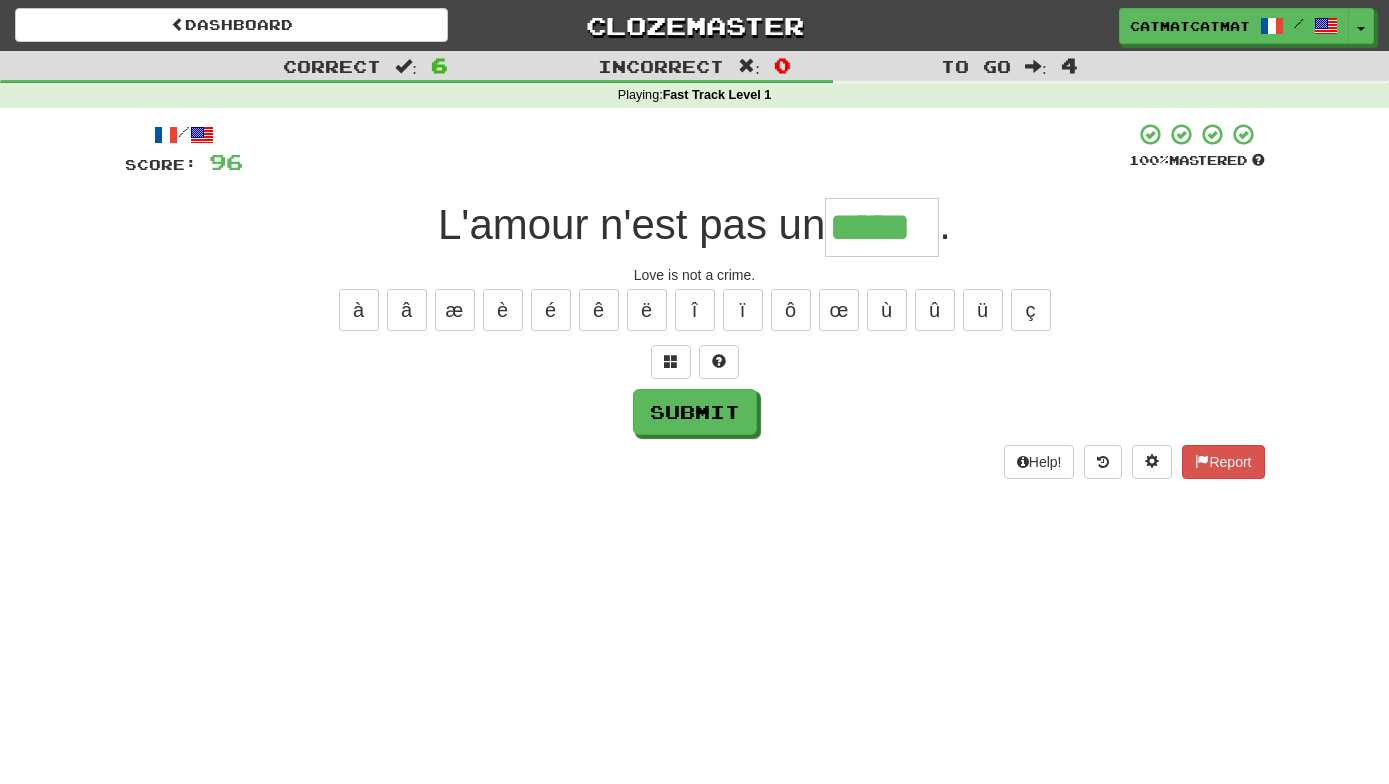 type on "*****" 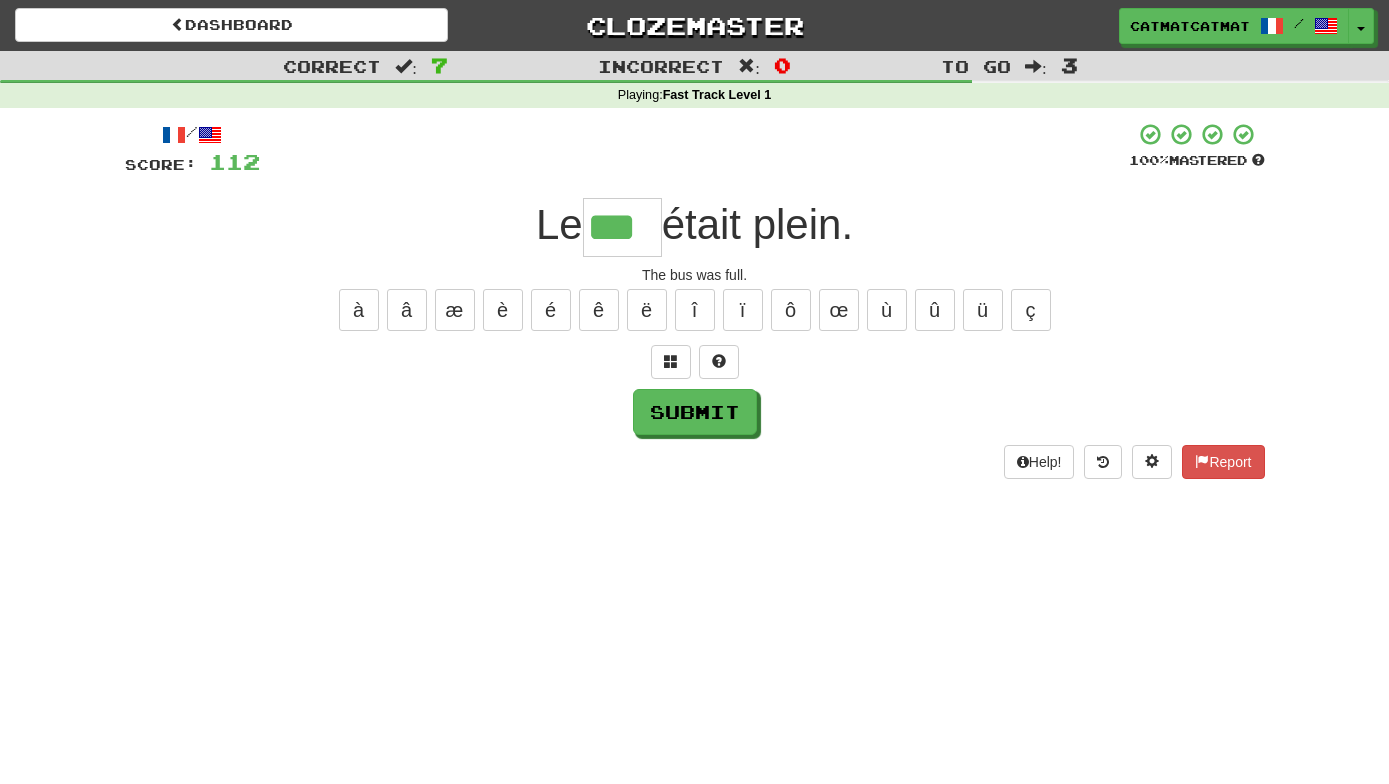 type on "***" 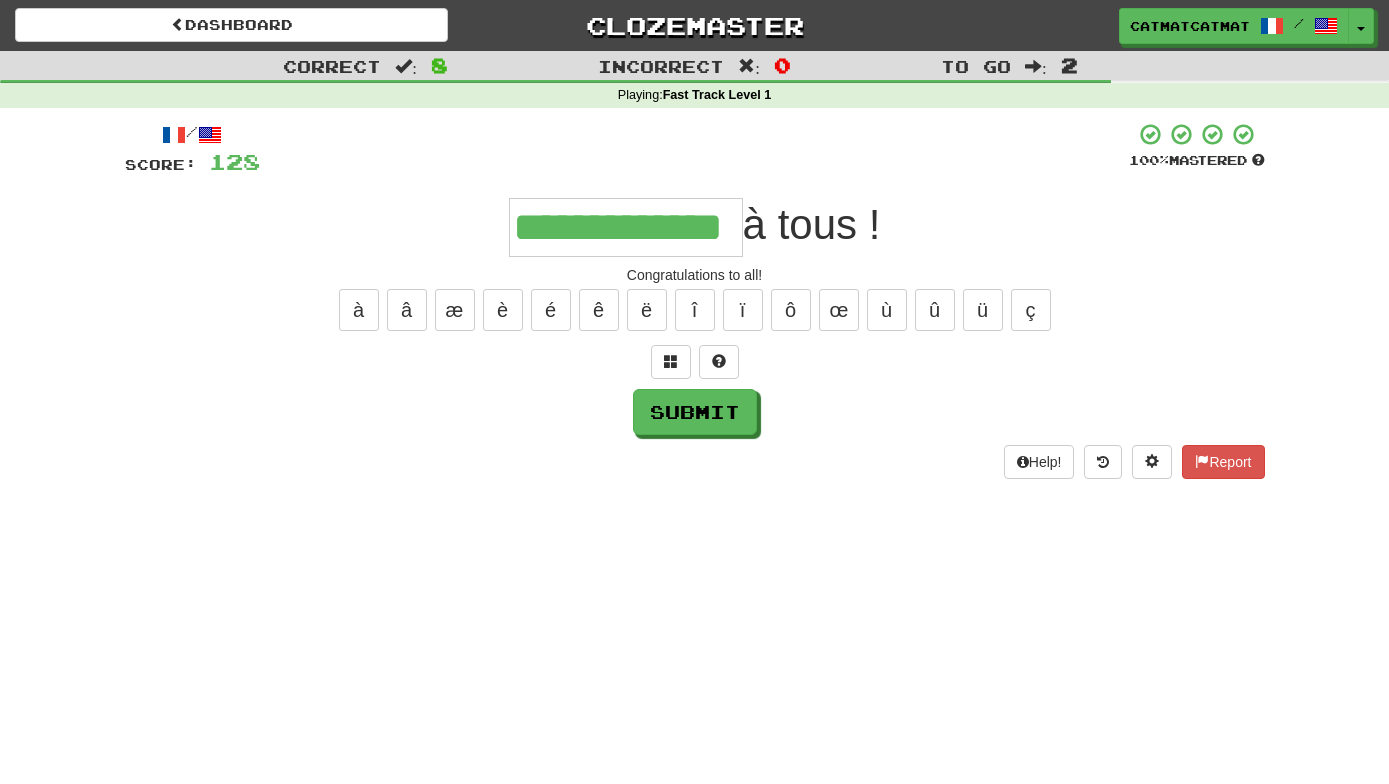 type on "**********" 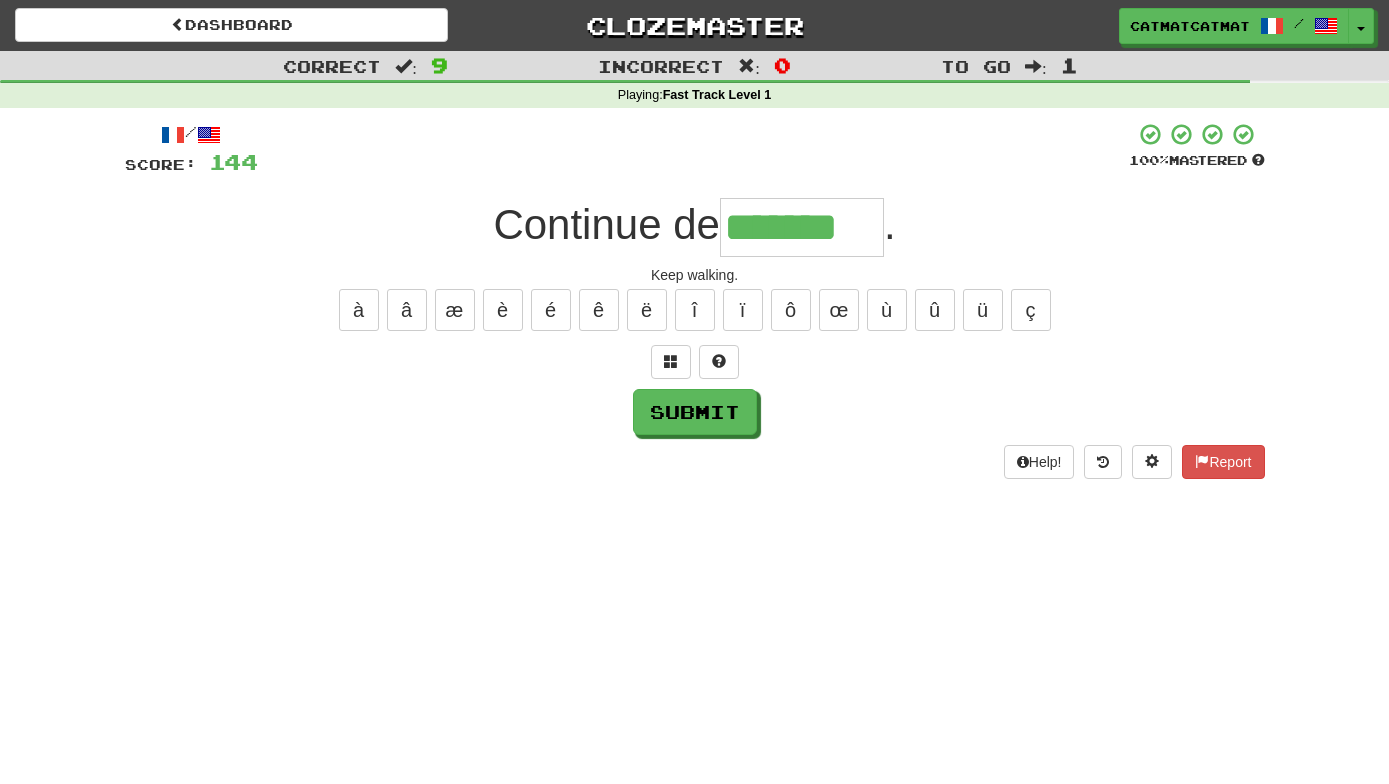 type on "*******" 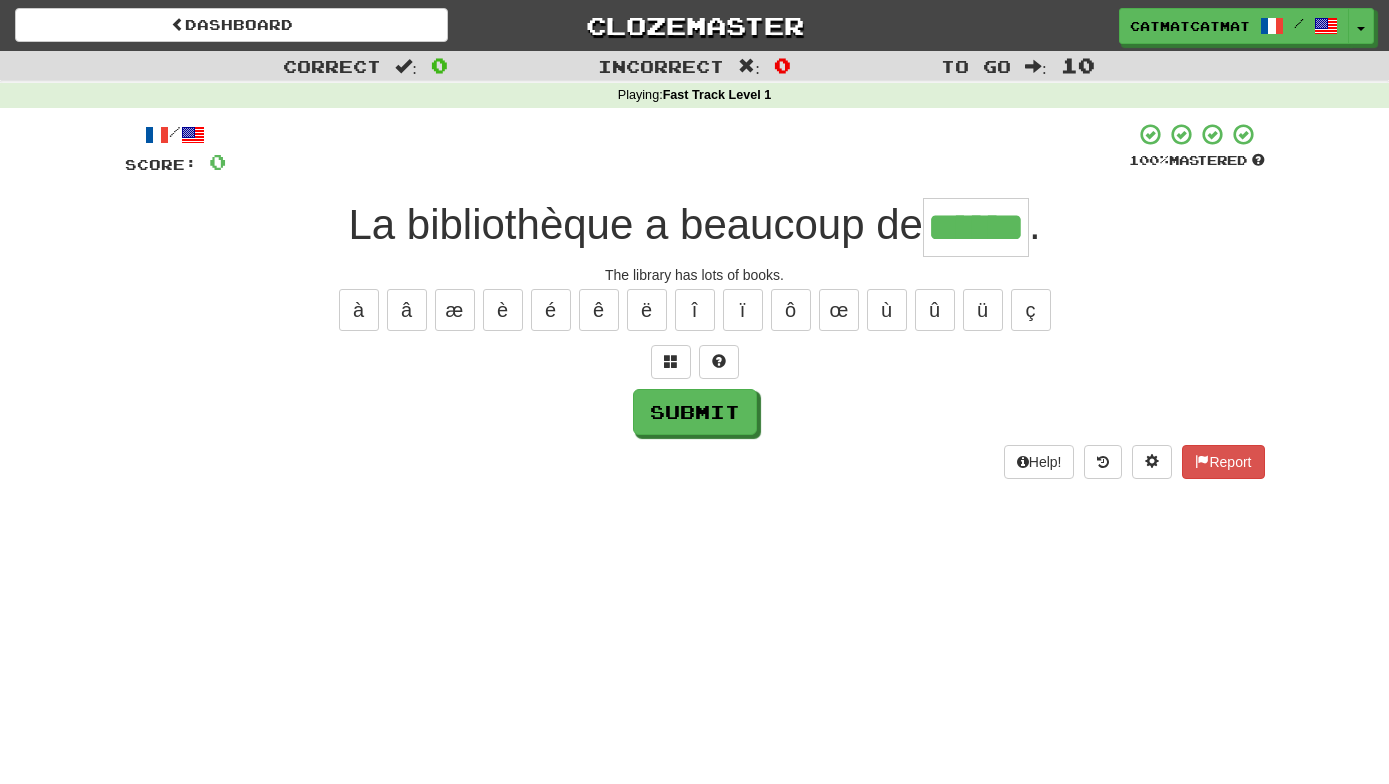 type on "******" 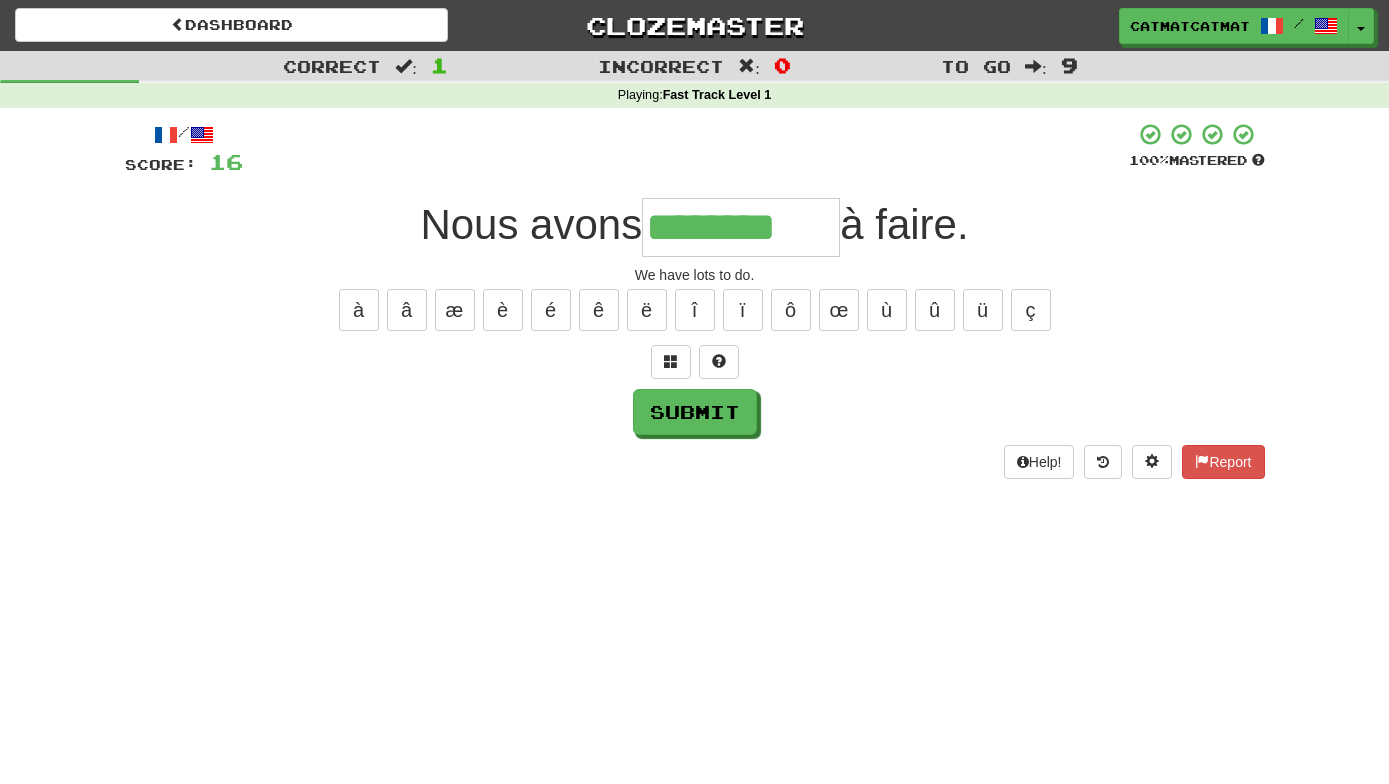 type on "********" 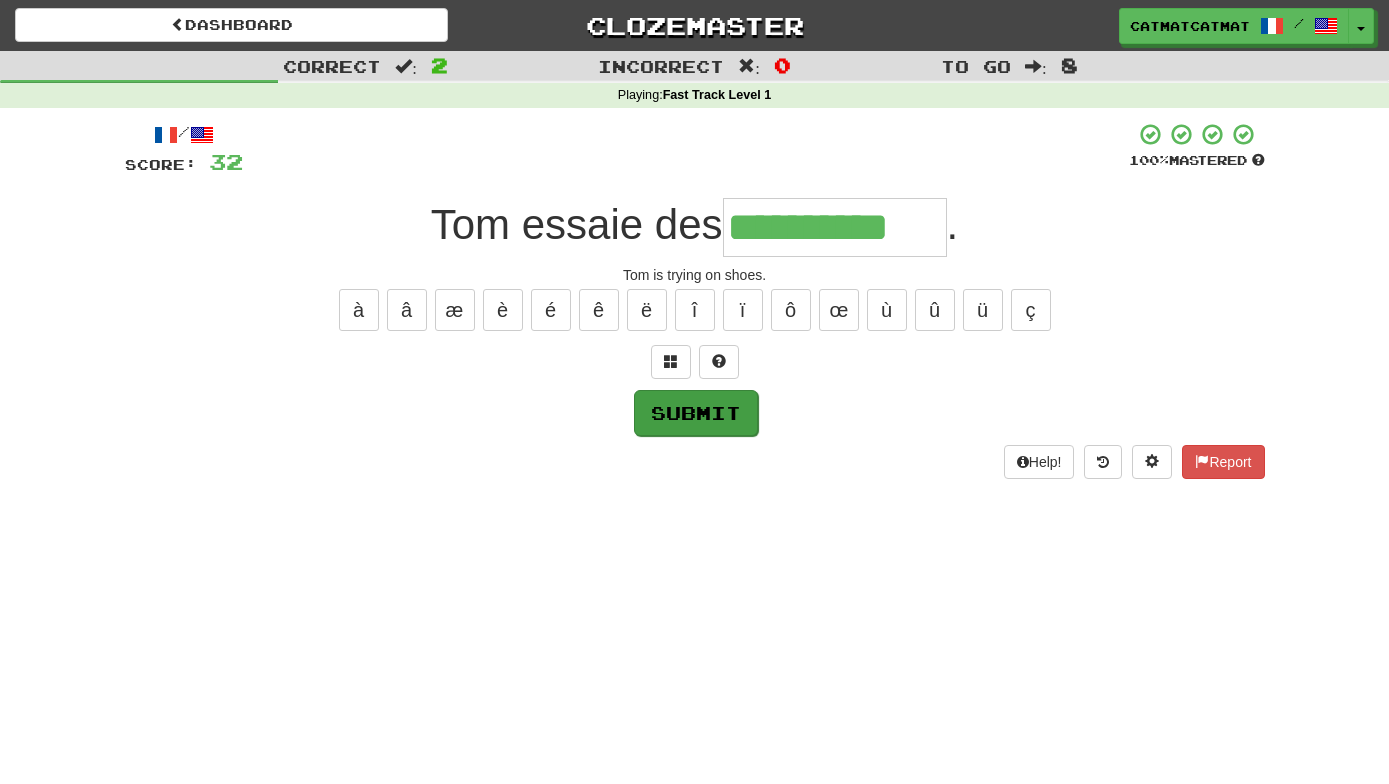 type on "**********" 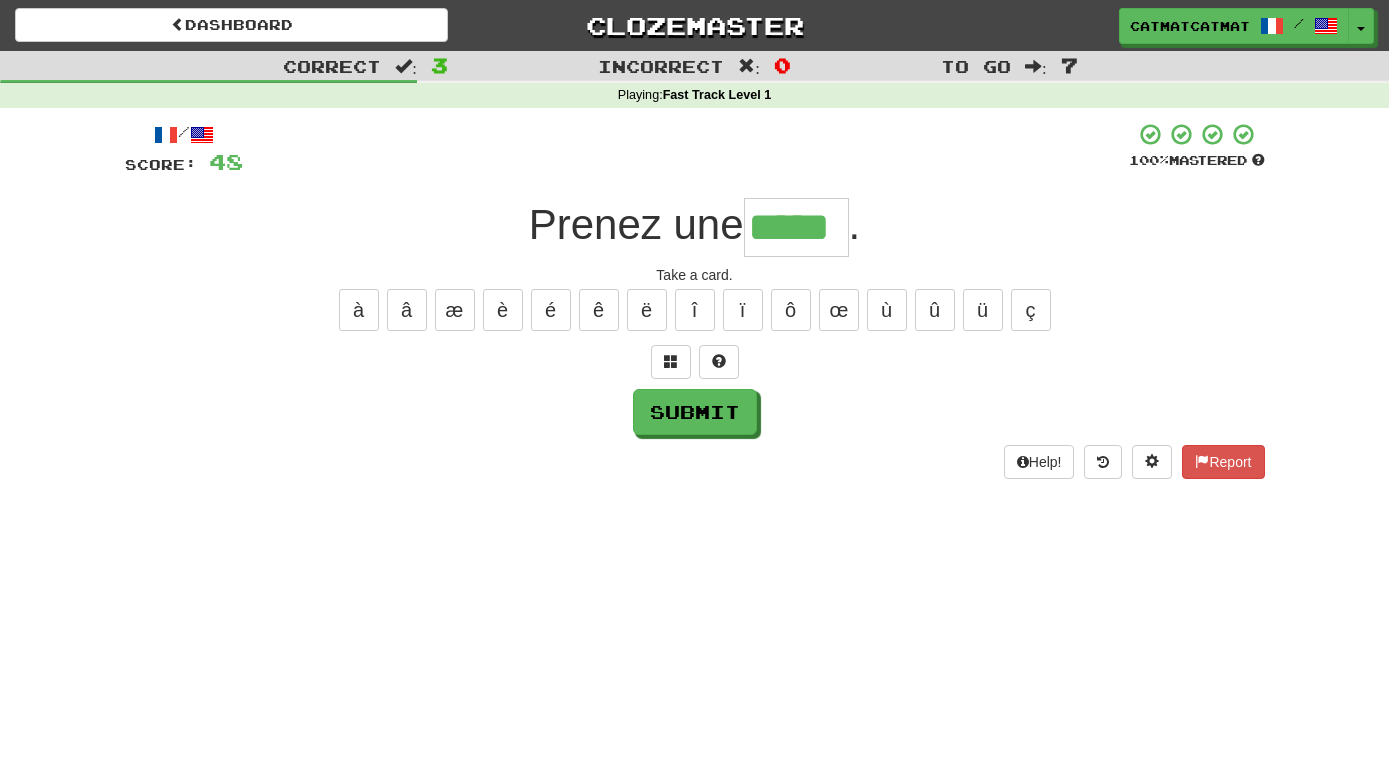 type on "*****" 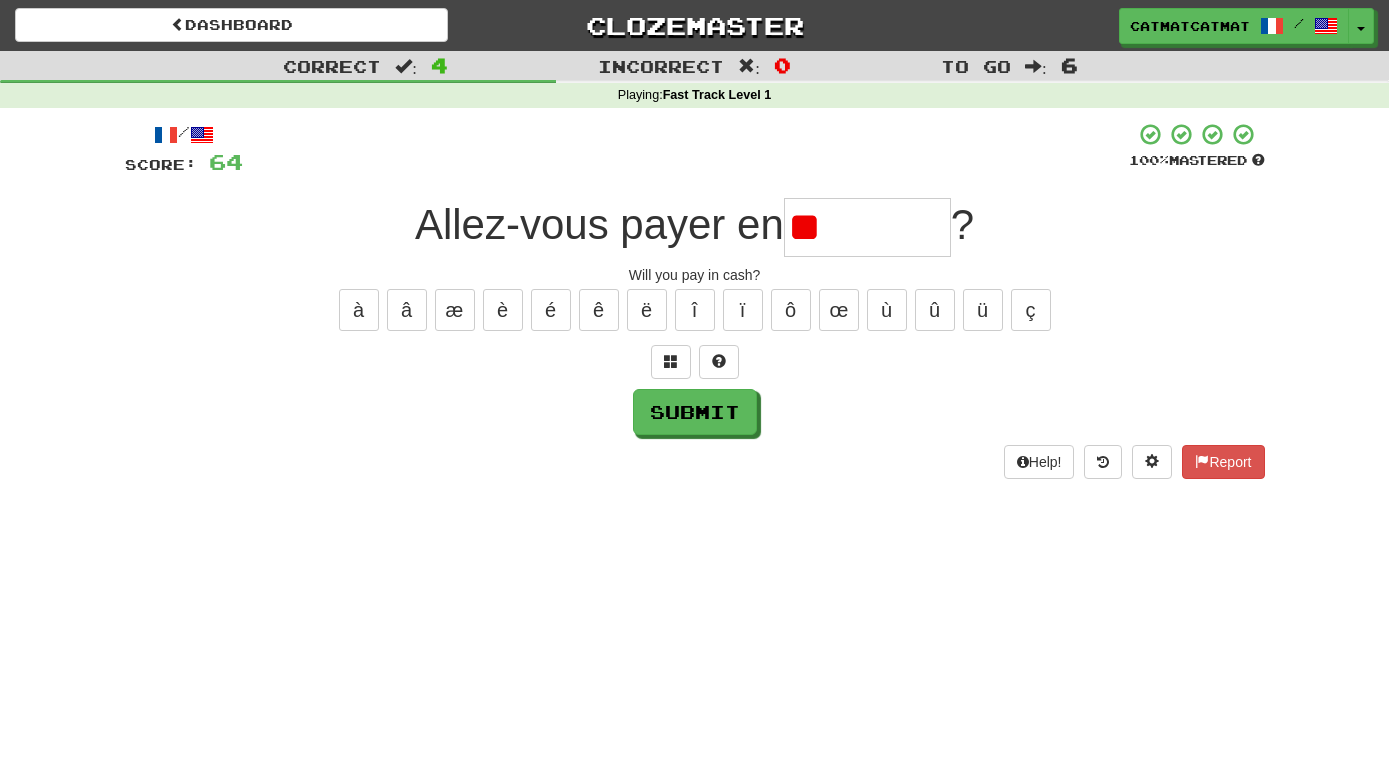 type on "*" 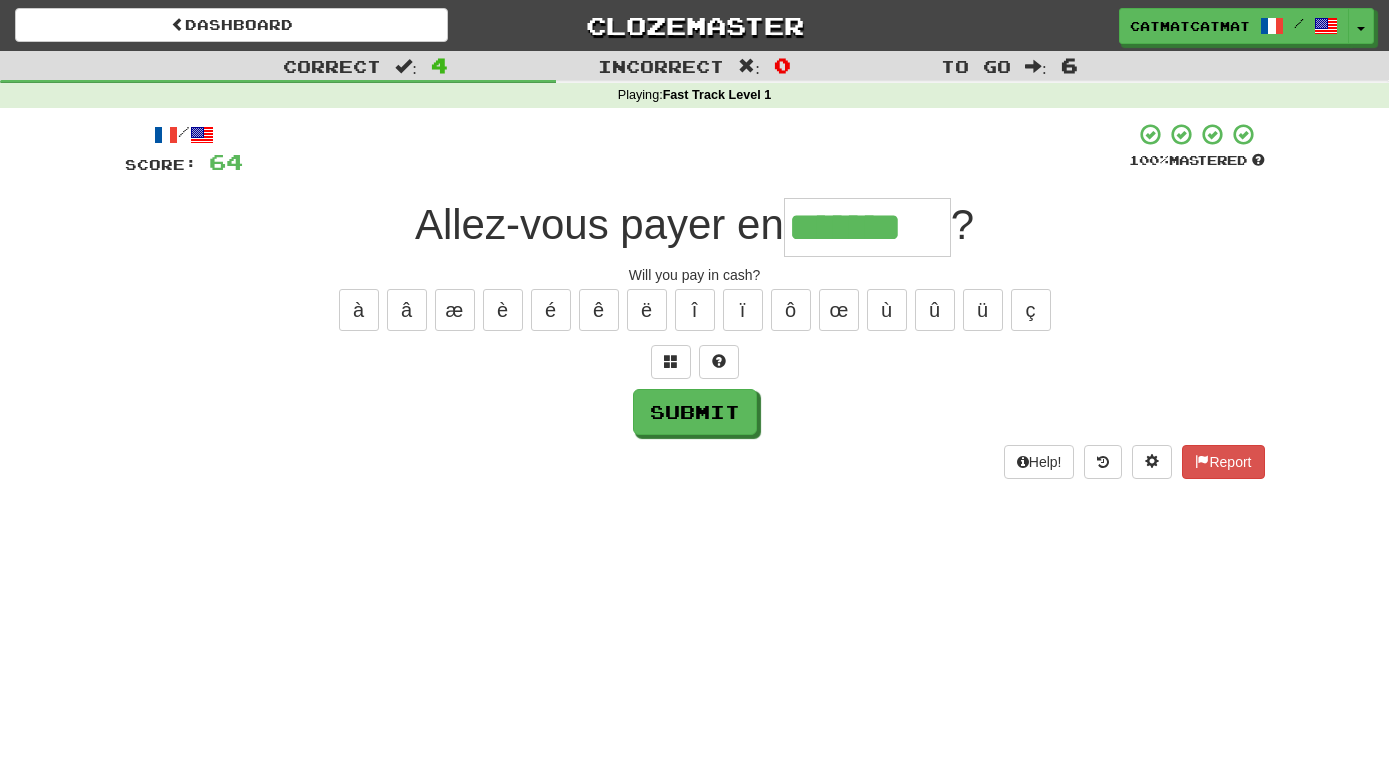 type on "*******" 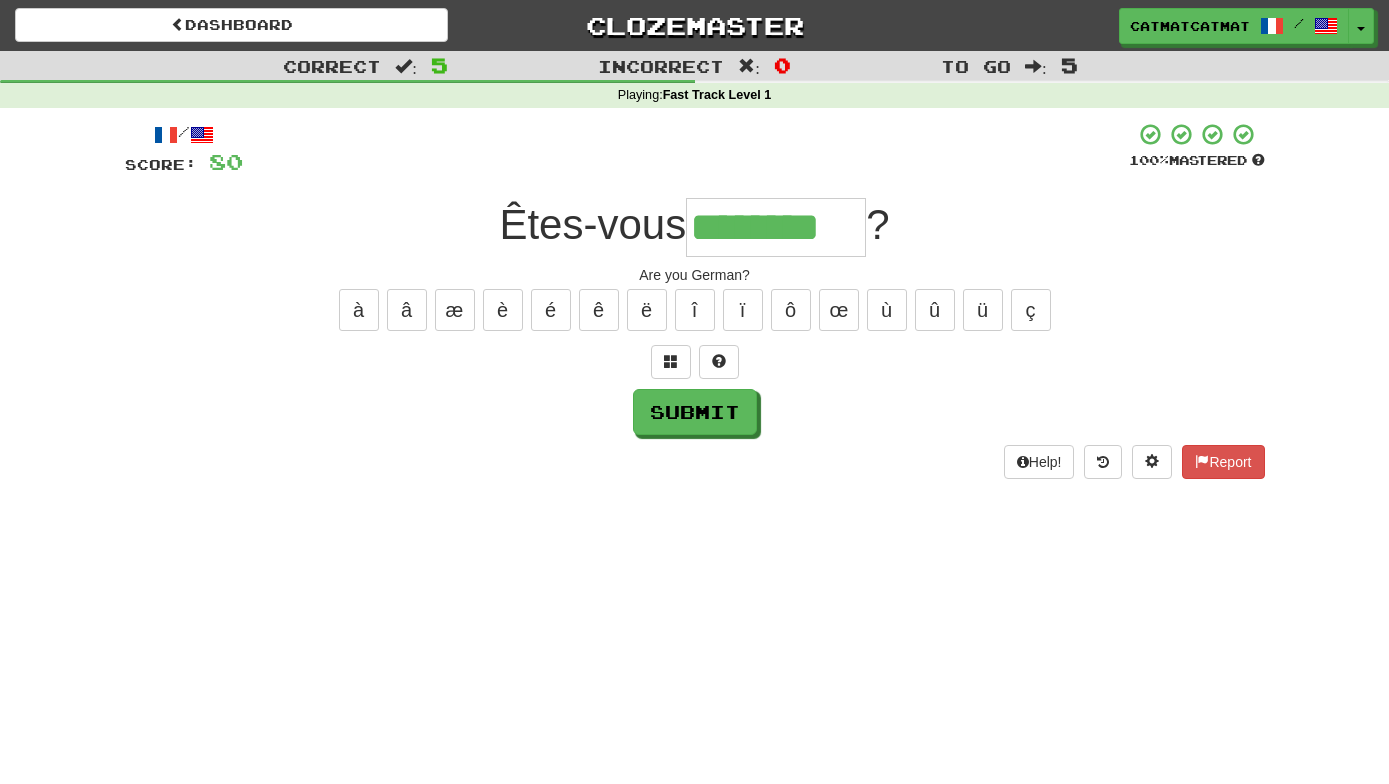 type on "********" 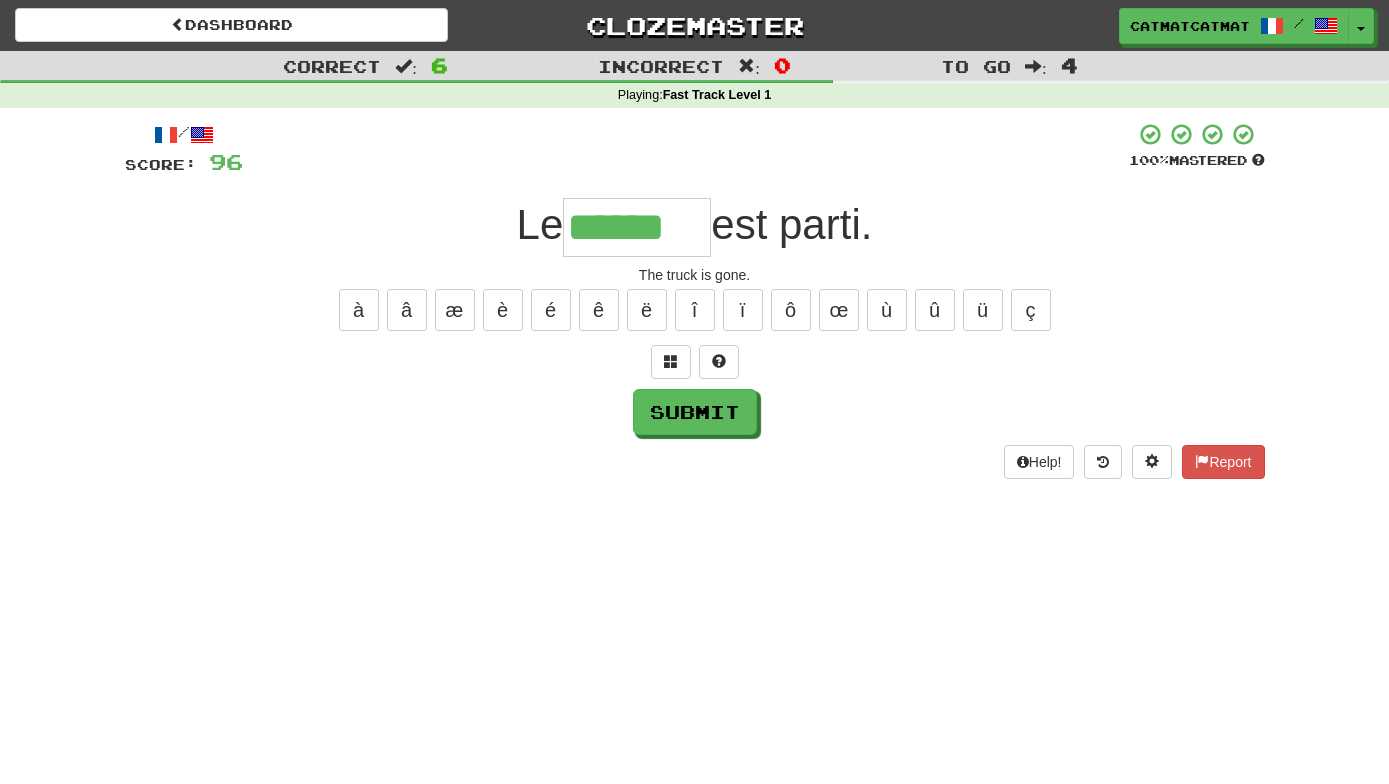 type on "******" 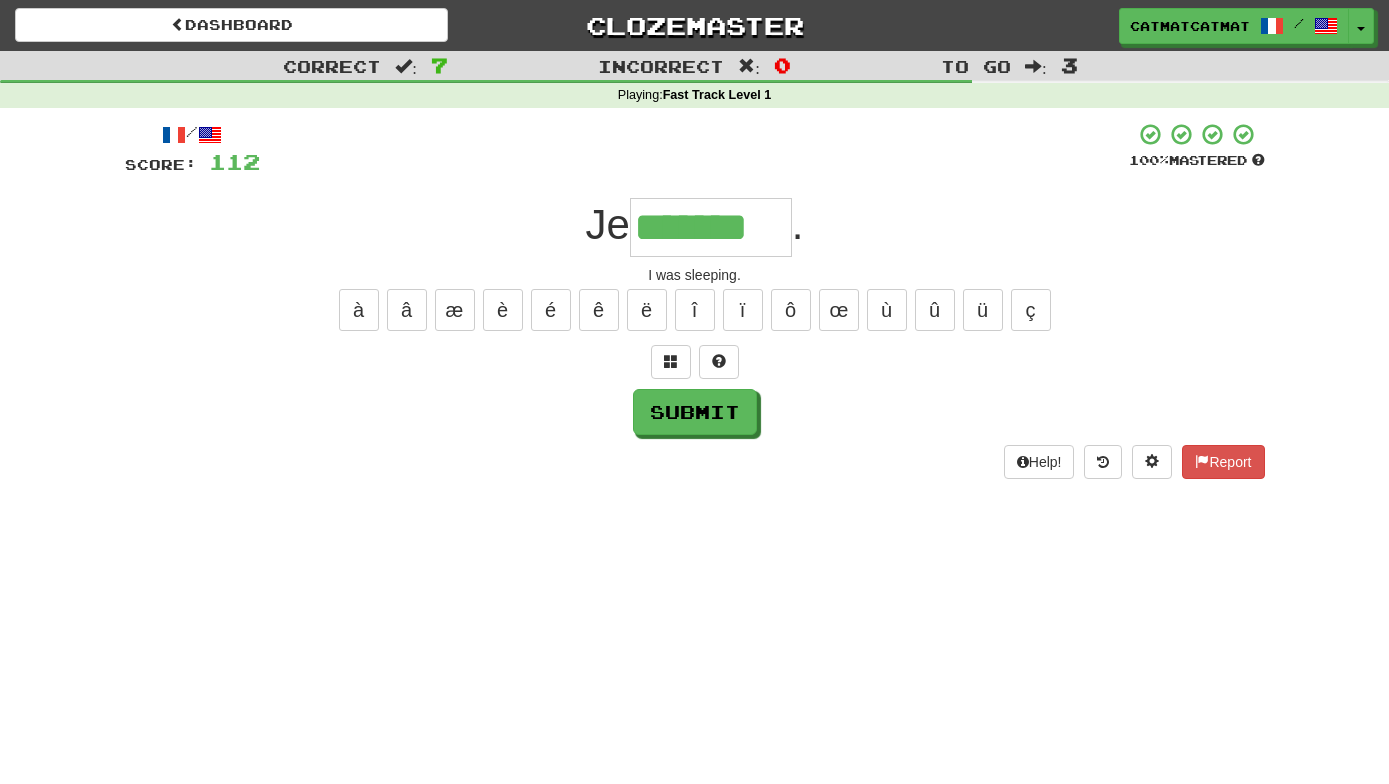 type on "*******" 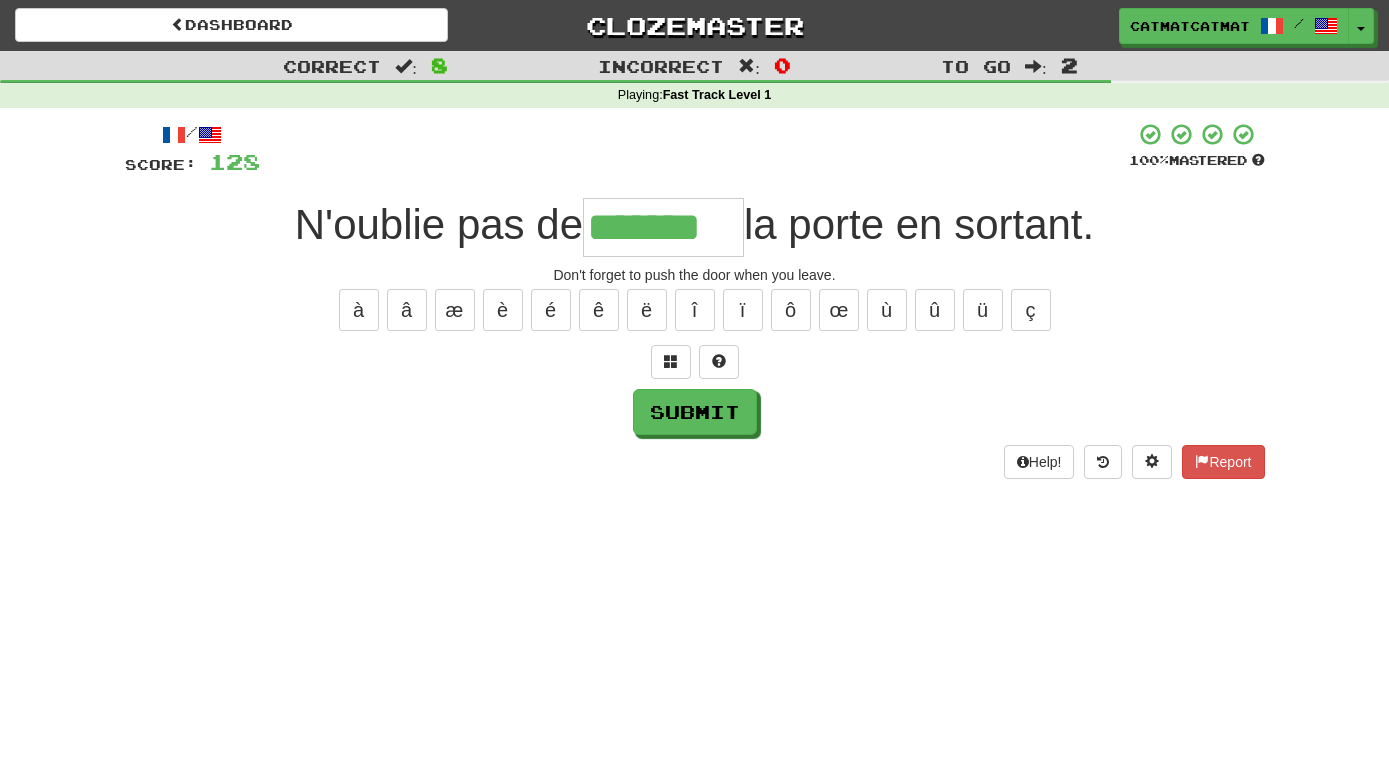 type on "*******" 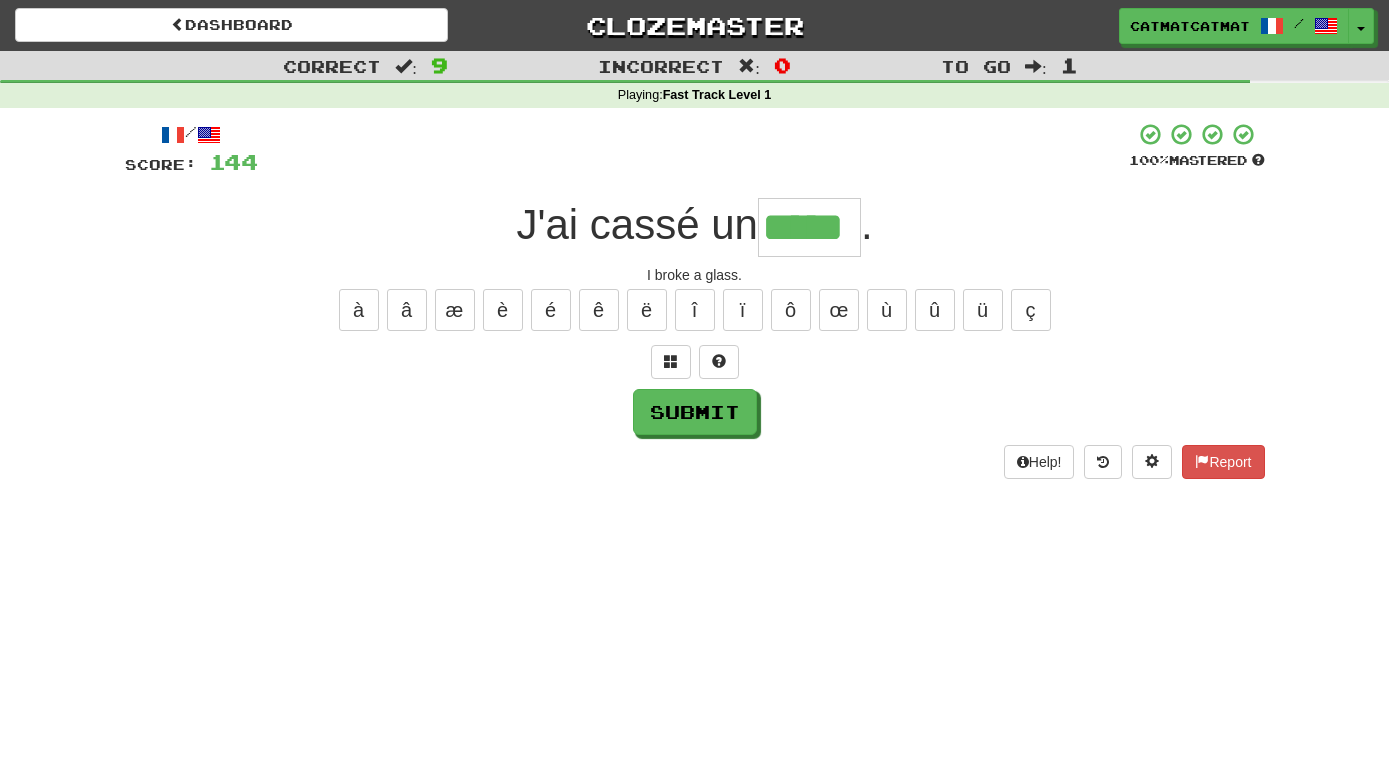 type on "*****" 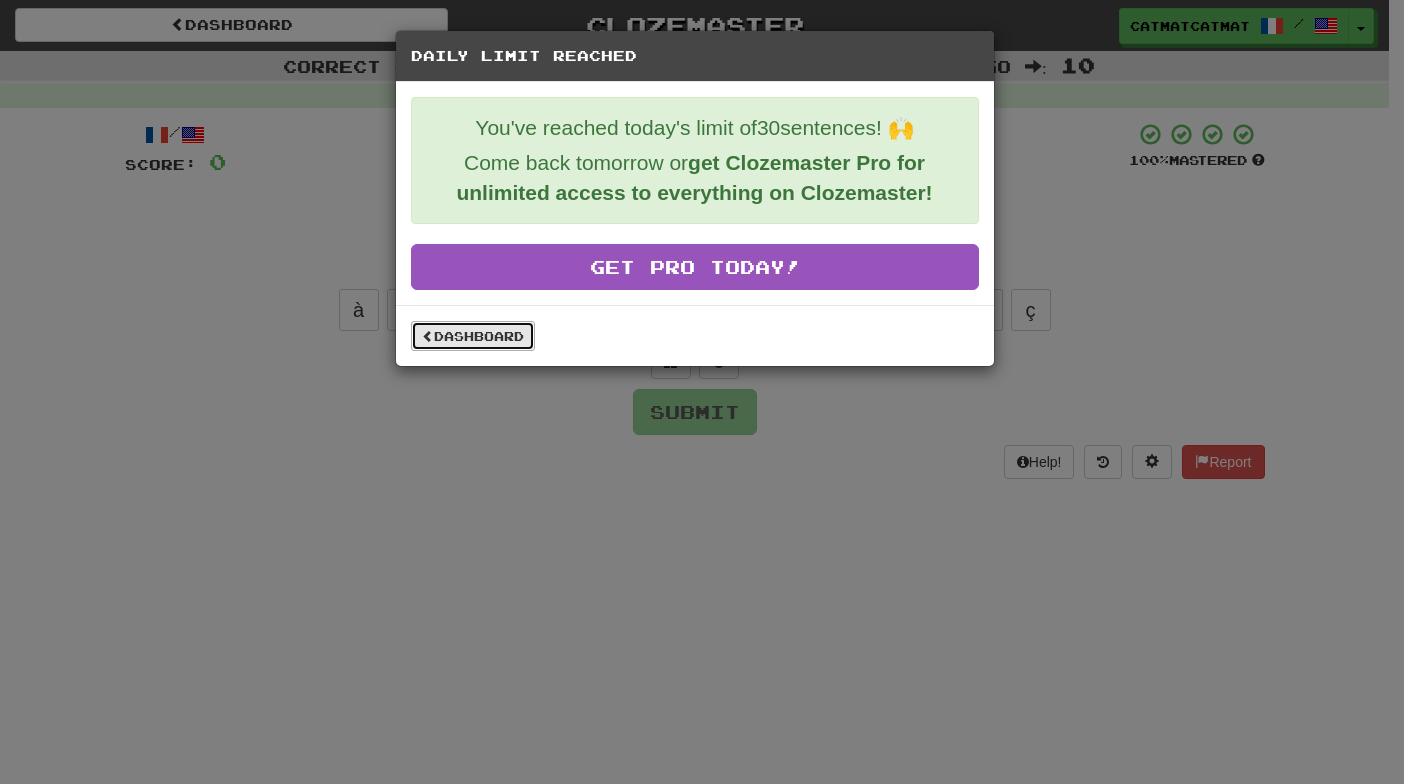 click on "Dashboard" at bounding box center [473, 336] 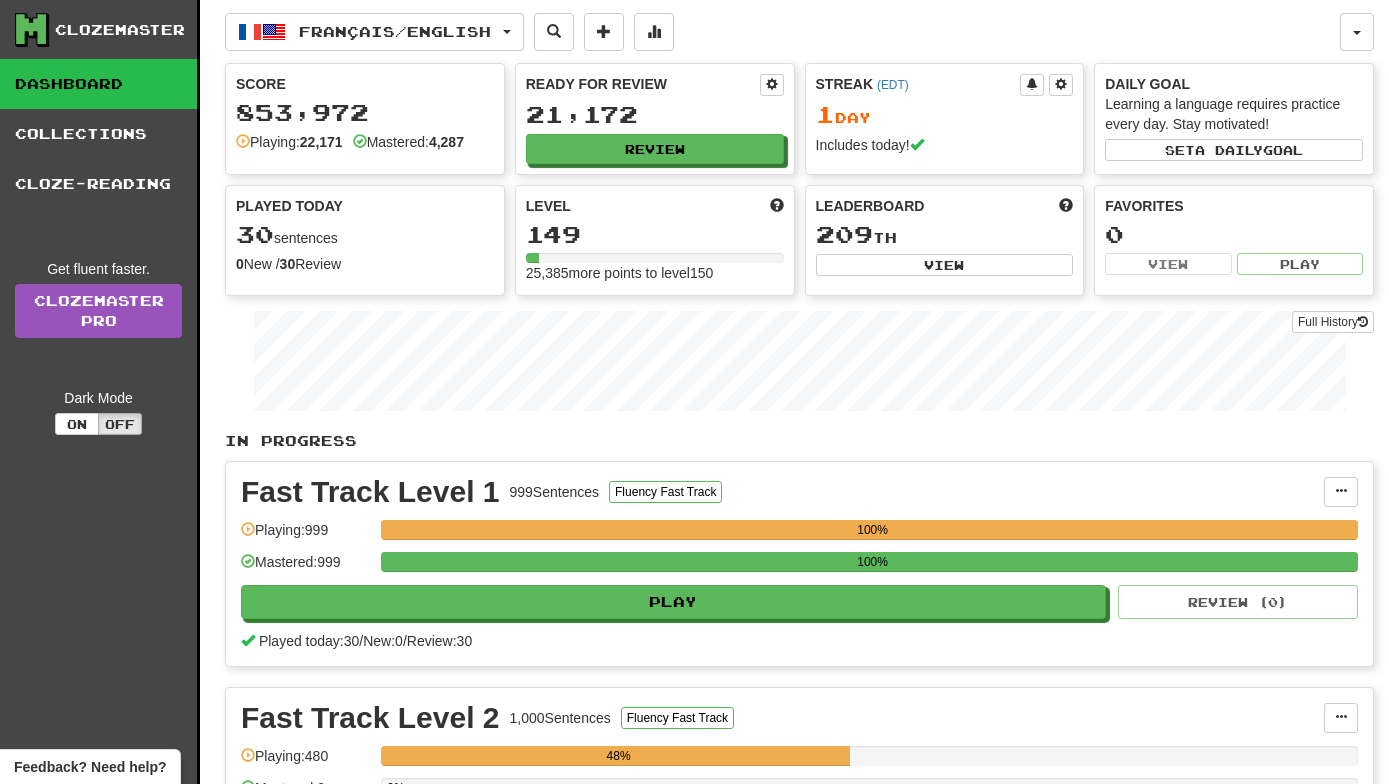 scroll, scrollTop: 0, scrollLeft: 0, axis: both 